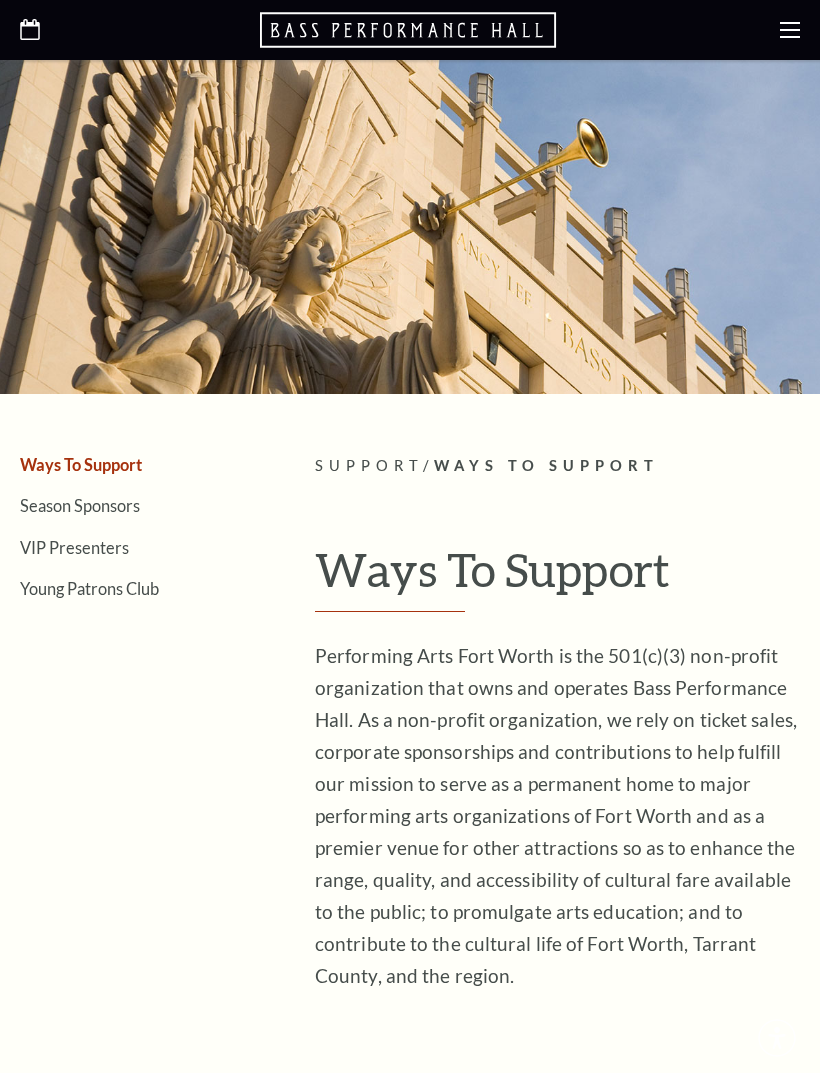 scroll, scrollTop: 0, scrollLeft: 0, axis: both 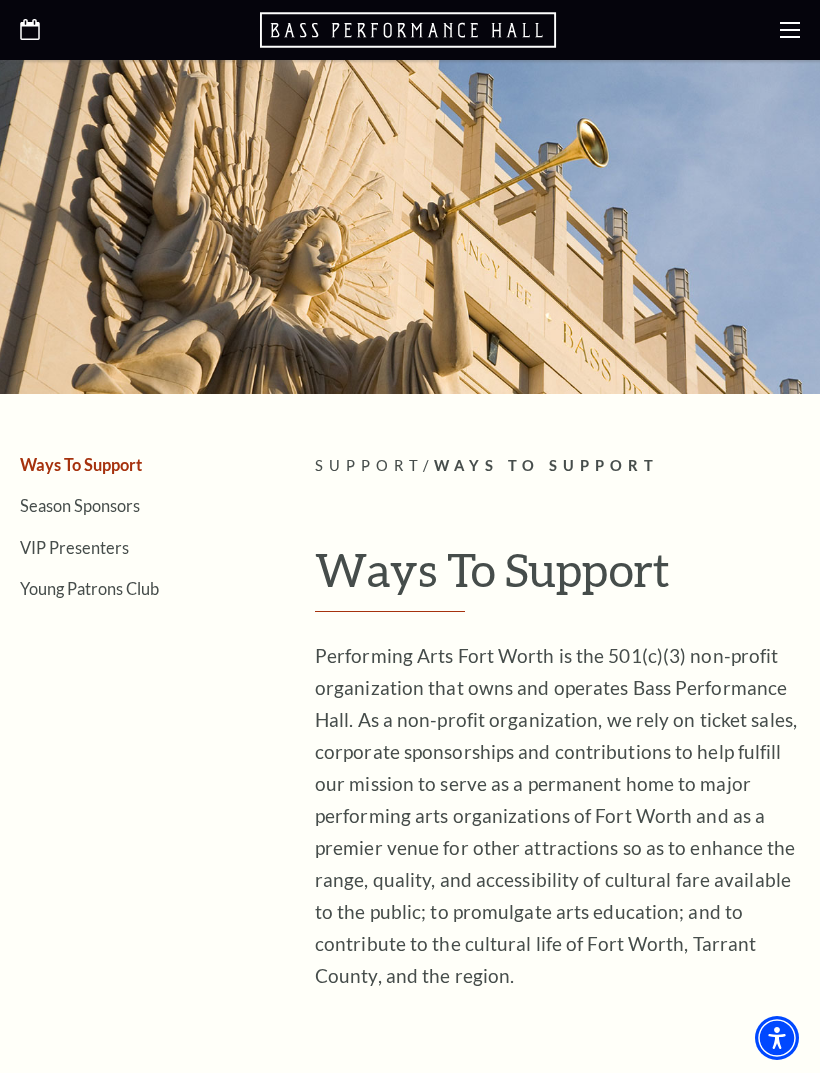 click on "VIP Presenters" at bounding box center [74, 547] 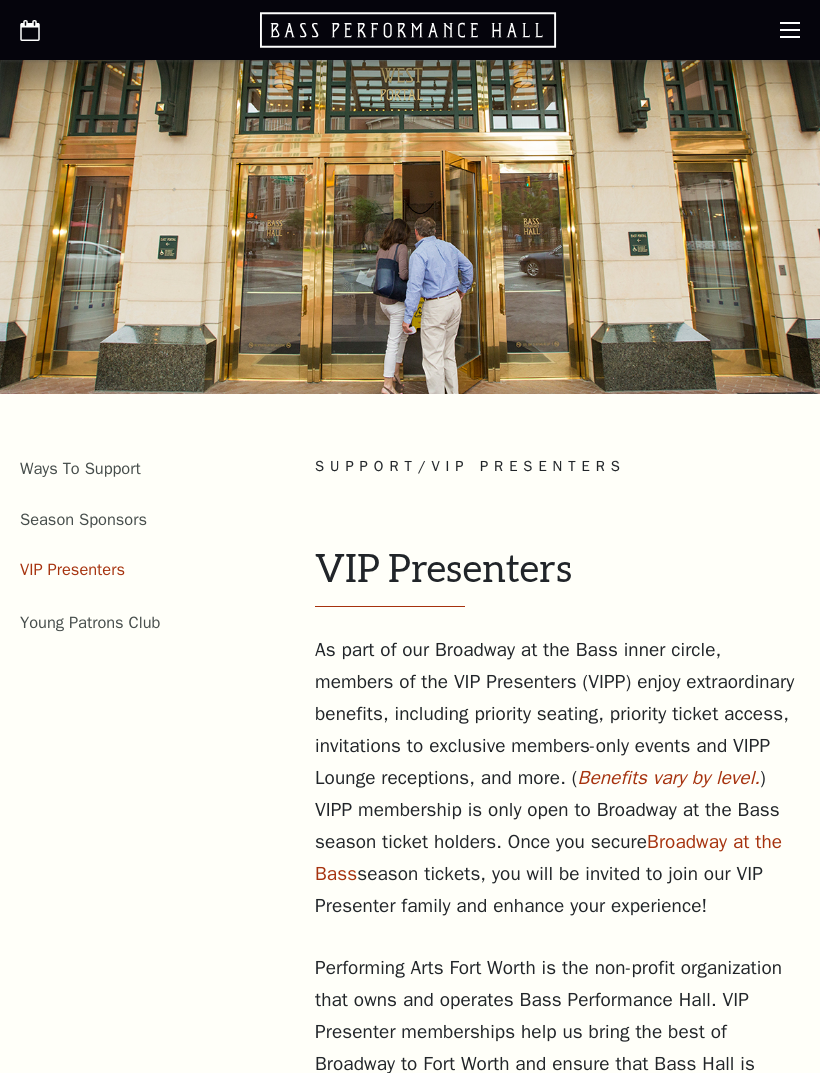 scroll, scrollTop: 0, scrollLeft: 0, axis: both 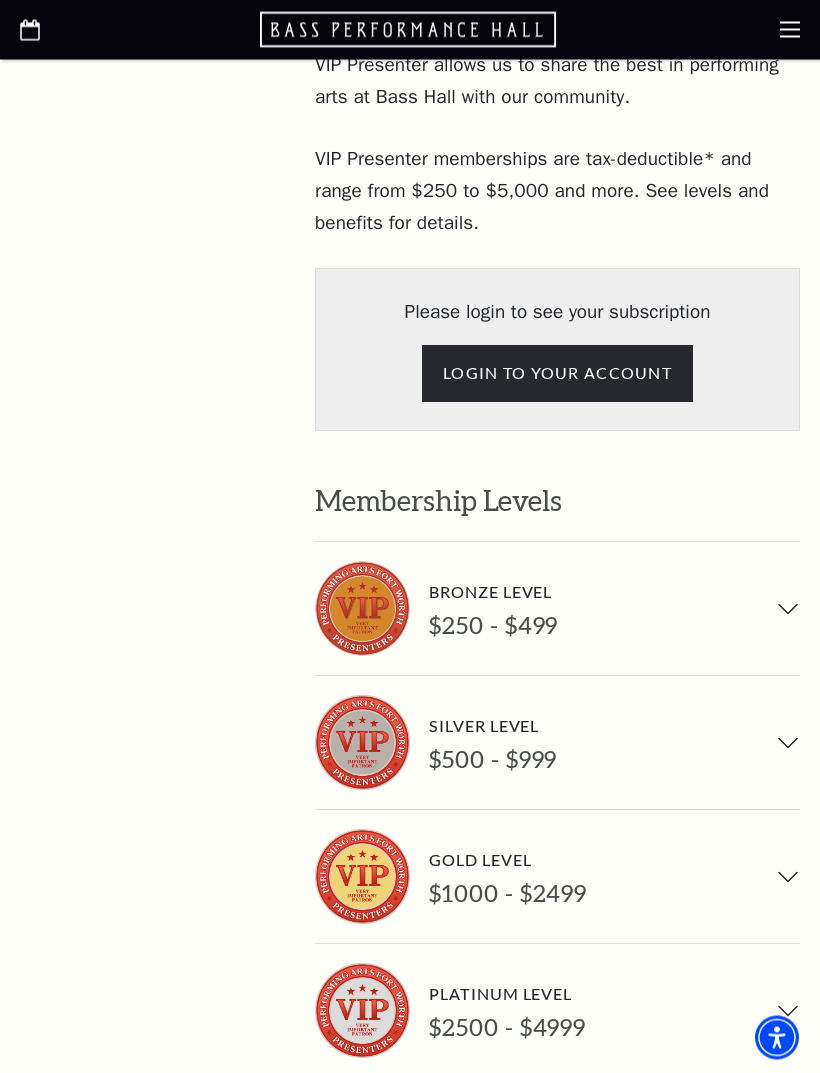 click on "Bronze Level
$250 - $499" at bounding box center [557, 609] 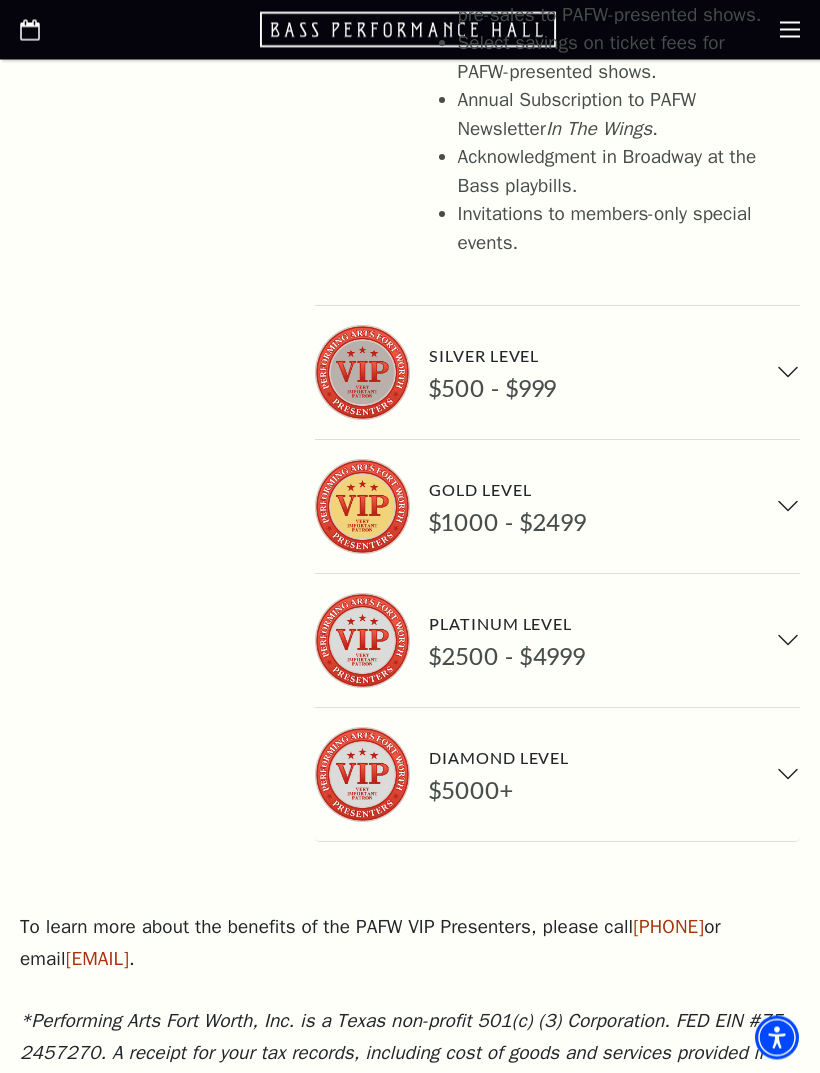 scroll, scrollTop: 1785, scrollLeft: 0, axis: vertical 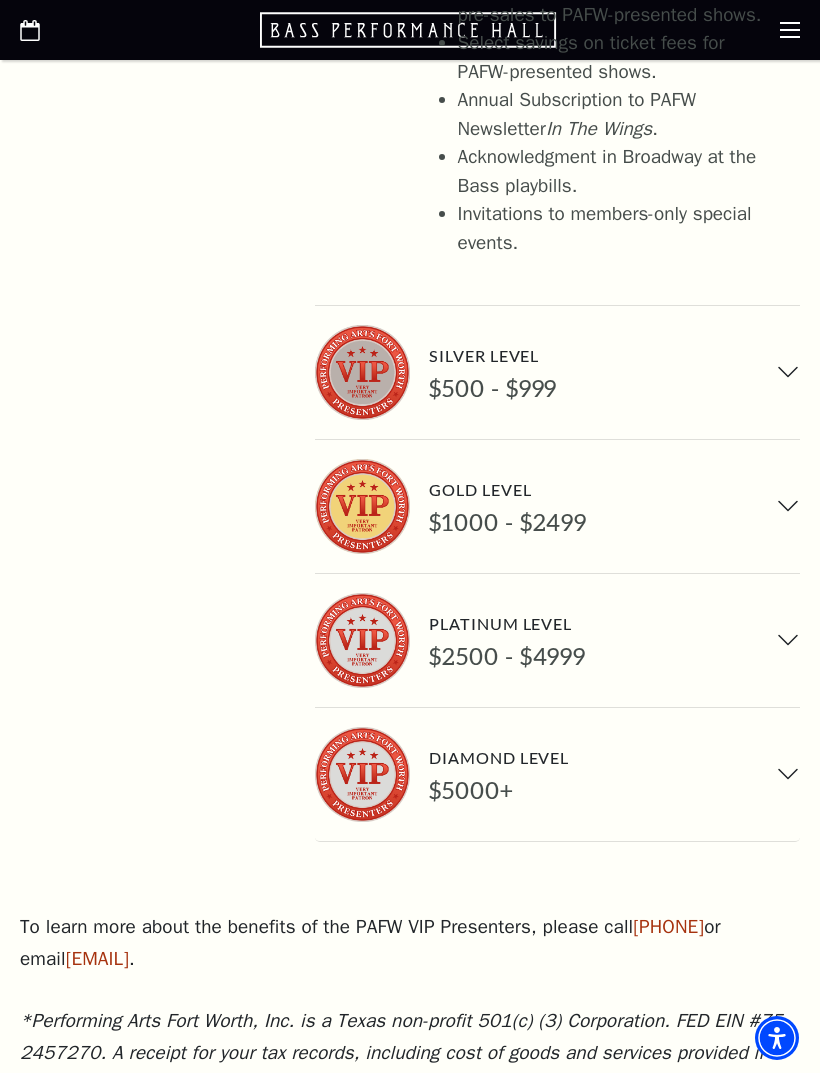 click on "Diamond Level
$5000+" at bounding box center (557, 774) 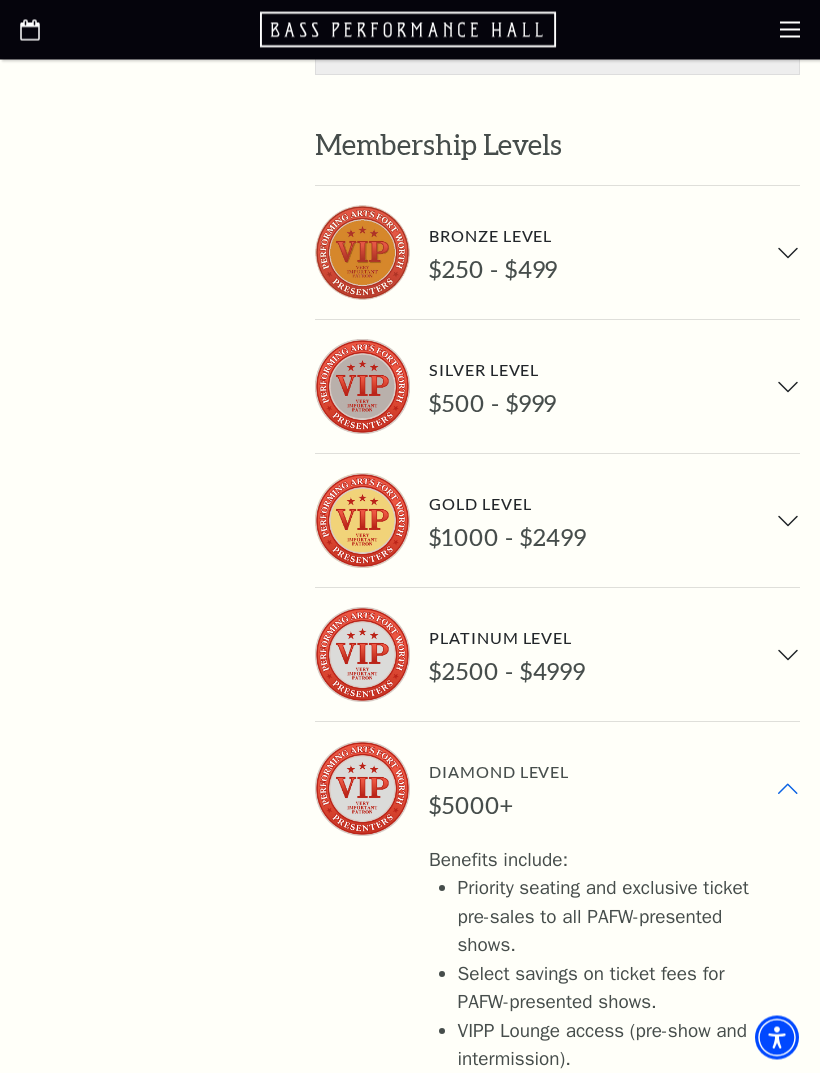 scroll, scrollTop: 1419, scrollLeft: 0, axis: vertical 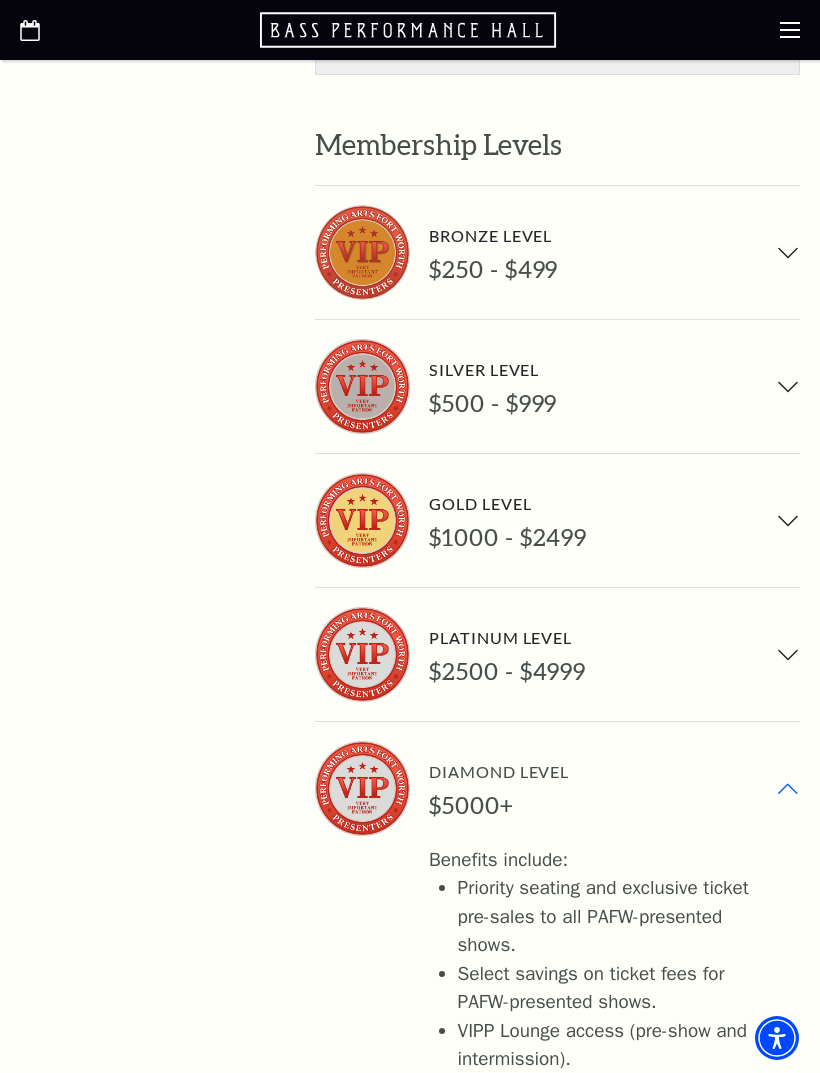 click on "Gold Level
$1000 - $2499" at bounding box center (557, 520) 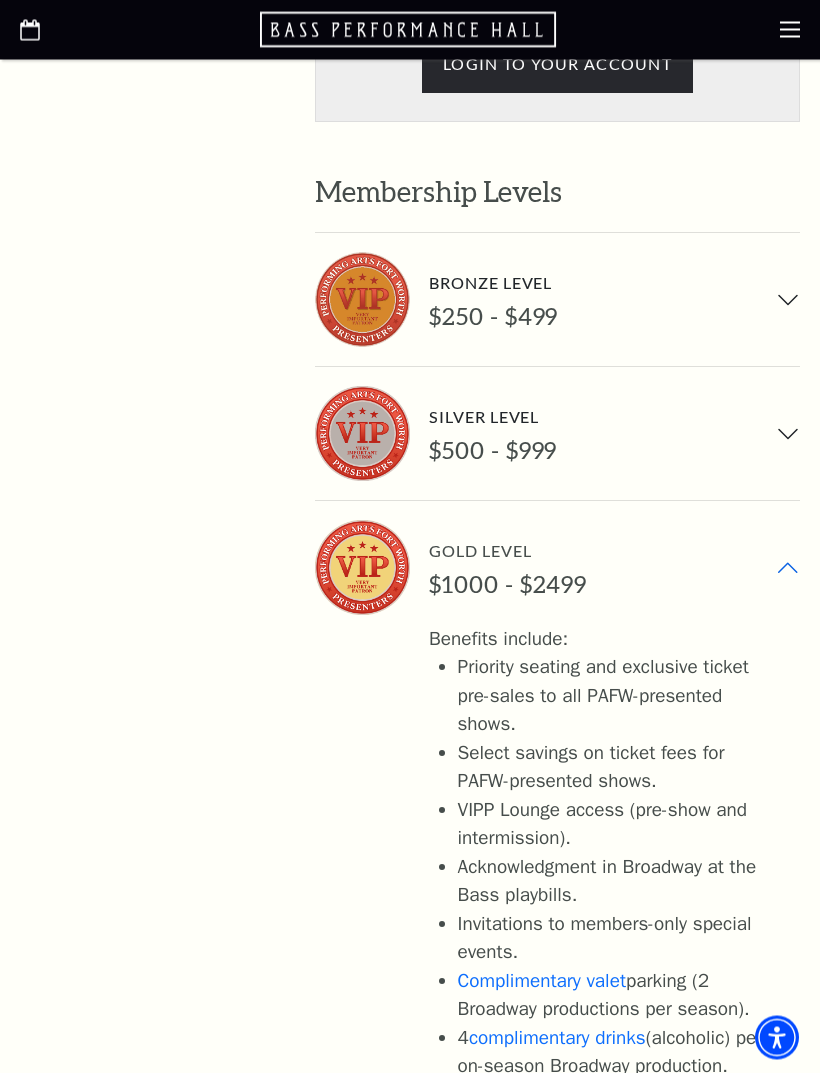 scroll, scrollTop: 1372, scrollLeft: 0, axis: vertical 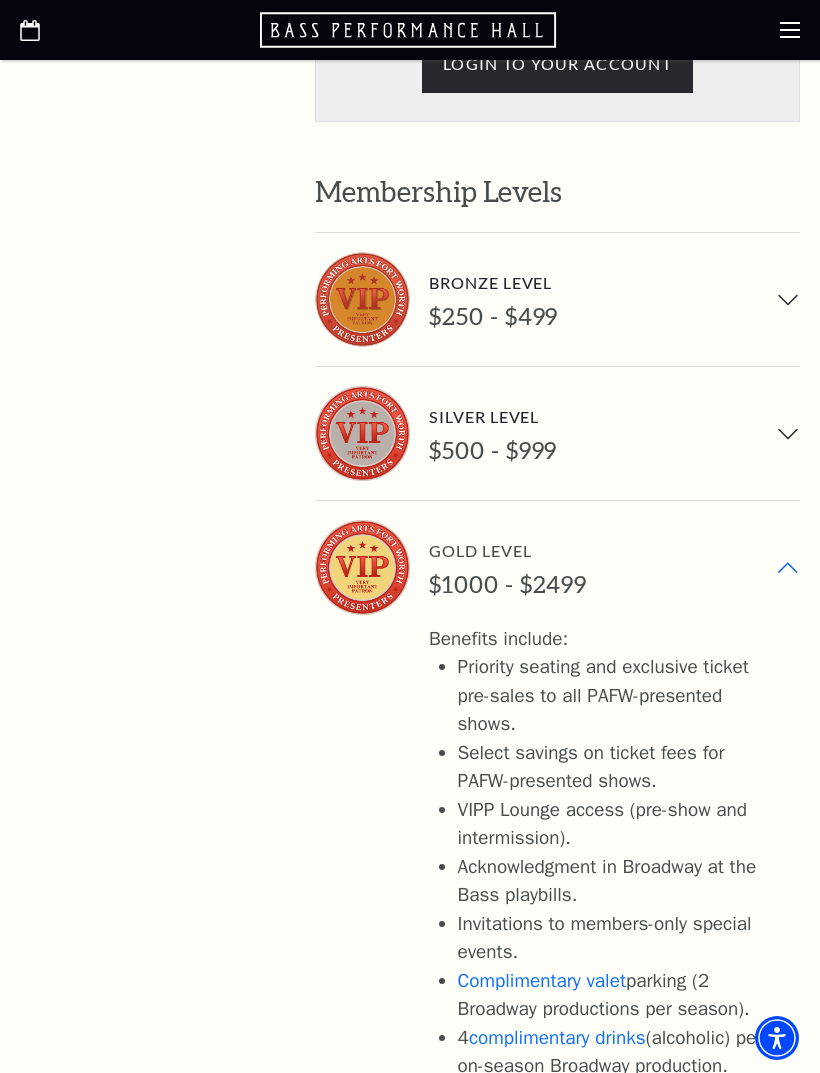 click on "Bronze Level
$250 - $499" at bounding box center [557, 299] 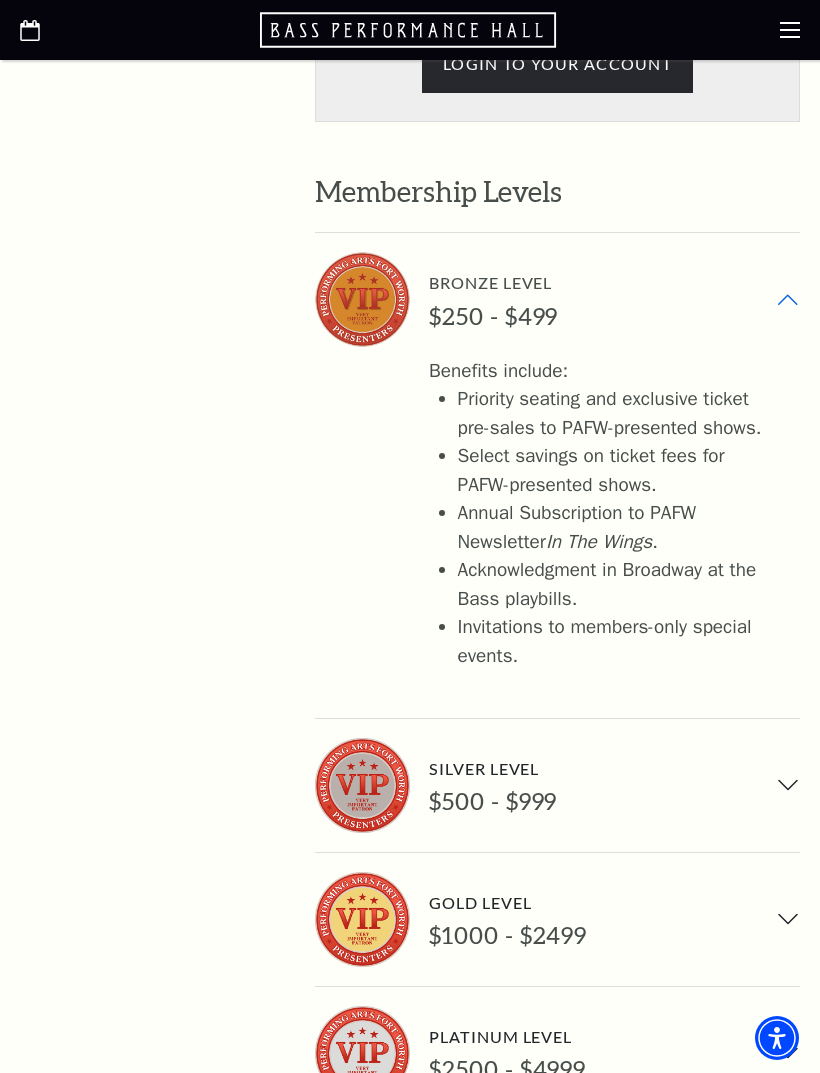 click on "Silver Level
$500 - $999" at bounding box center [557, 785] 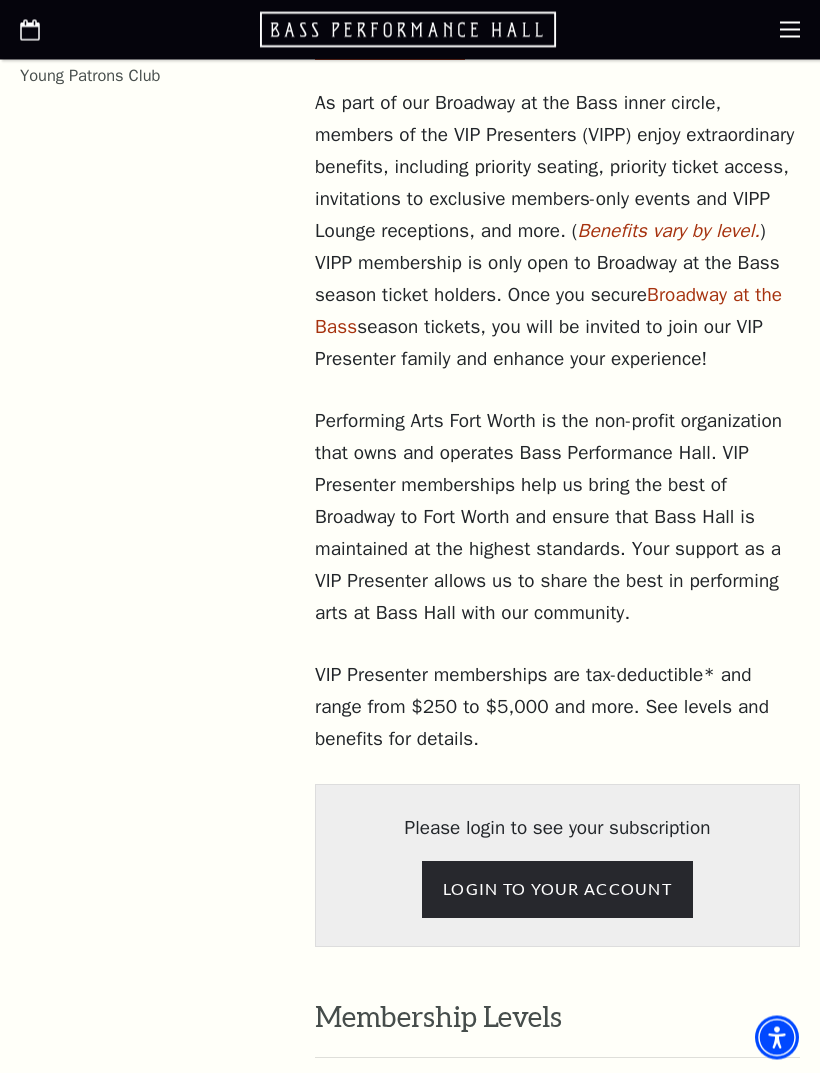 scroll, scrollTop: 0, scrollLeft: 0, axis: both 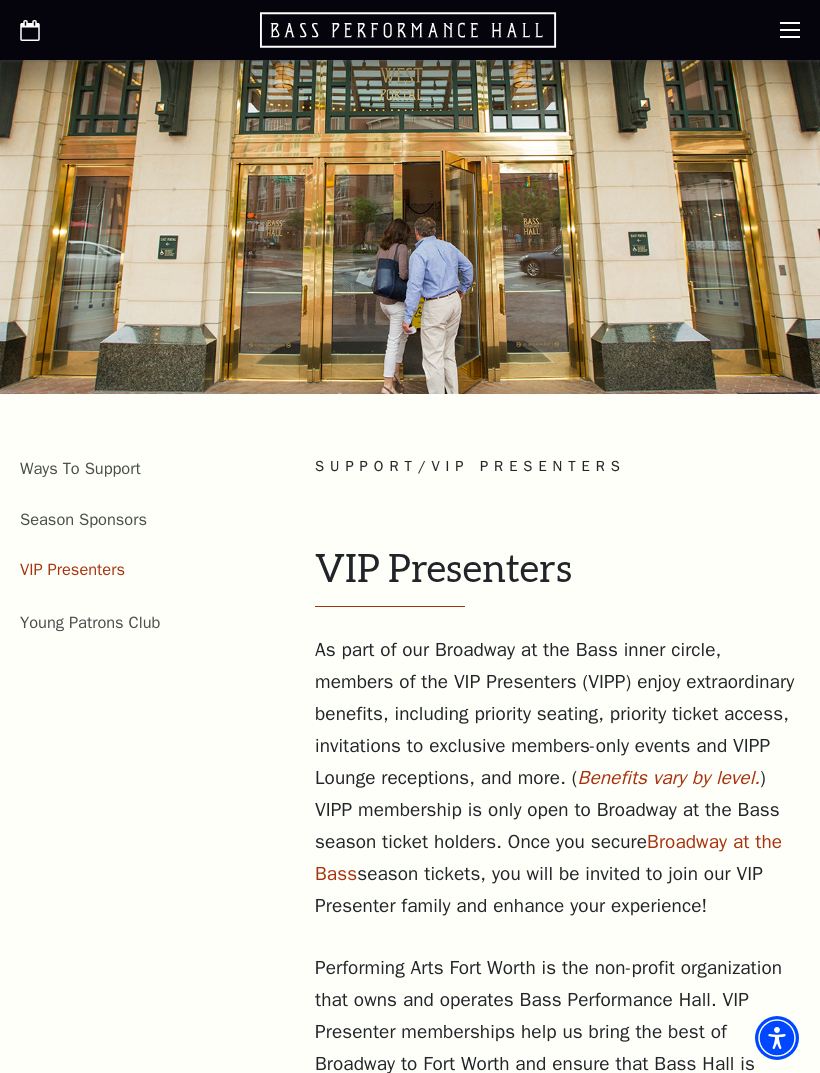 click on "Season Sponsors" at bounding box center [83, 519] 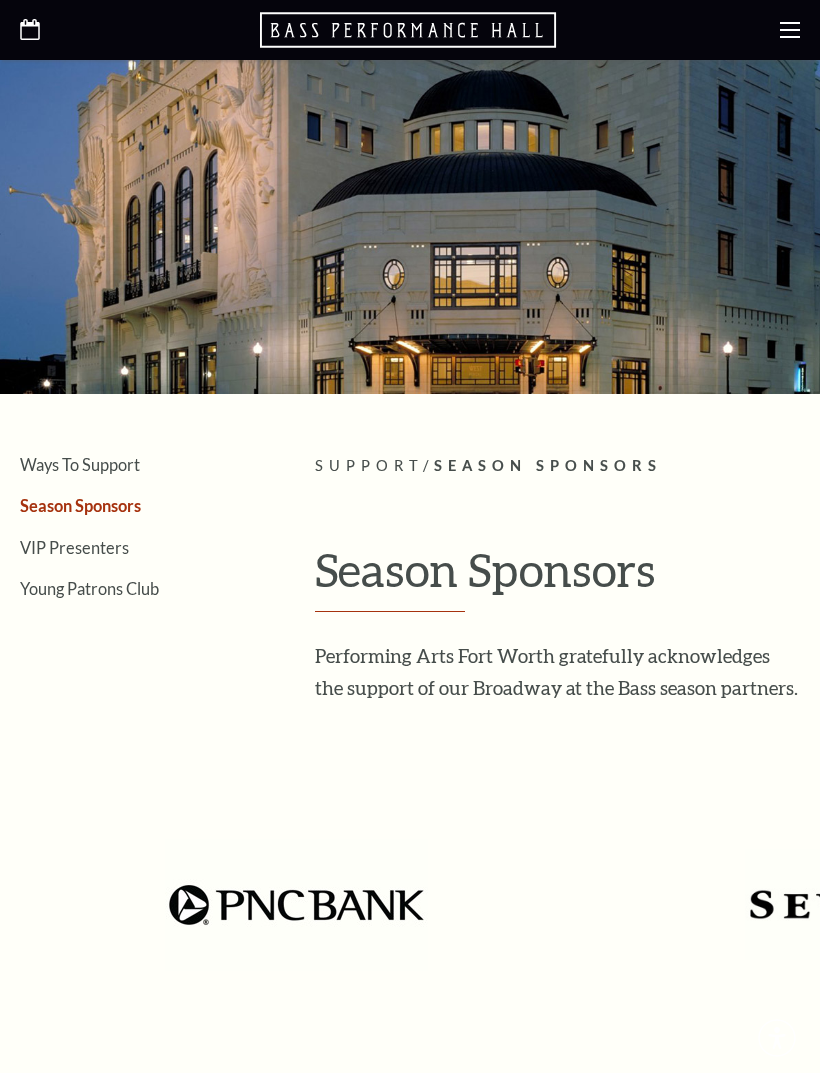 scroll, scrollTop: 0, scrollLeft: 0, axis: both 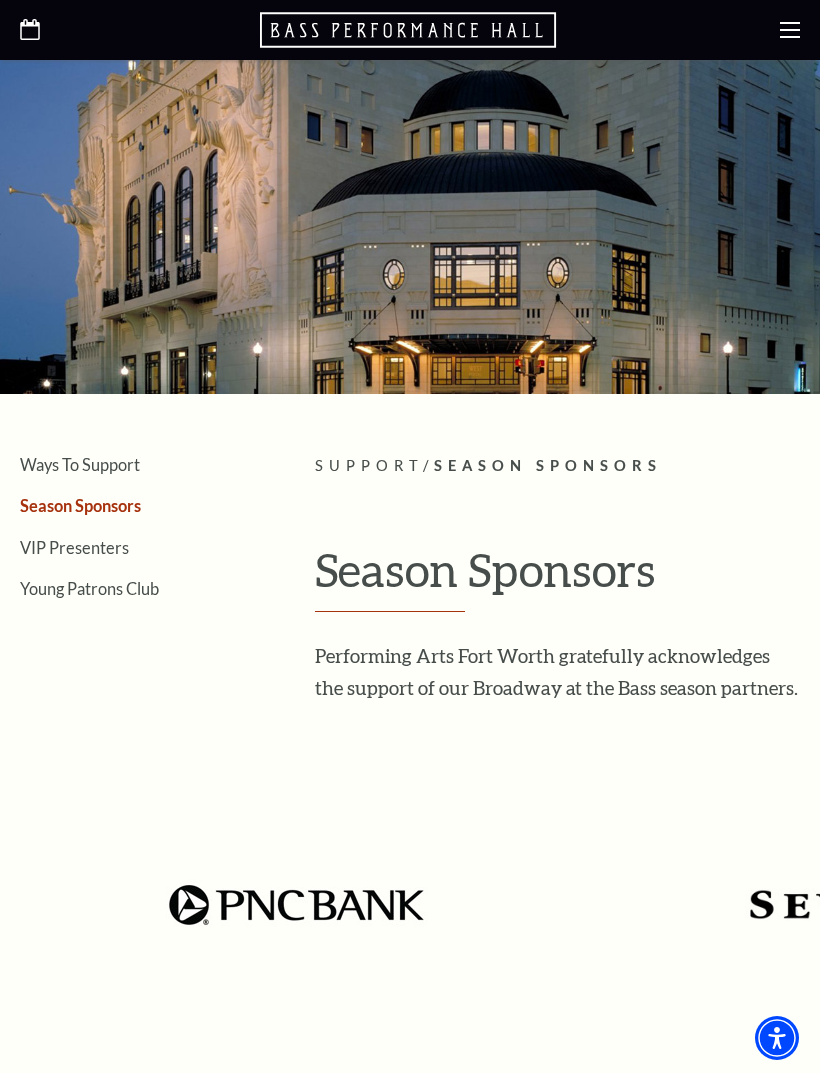 click at bounding box center [410, 30] 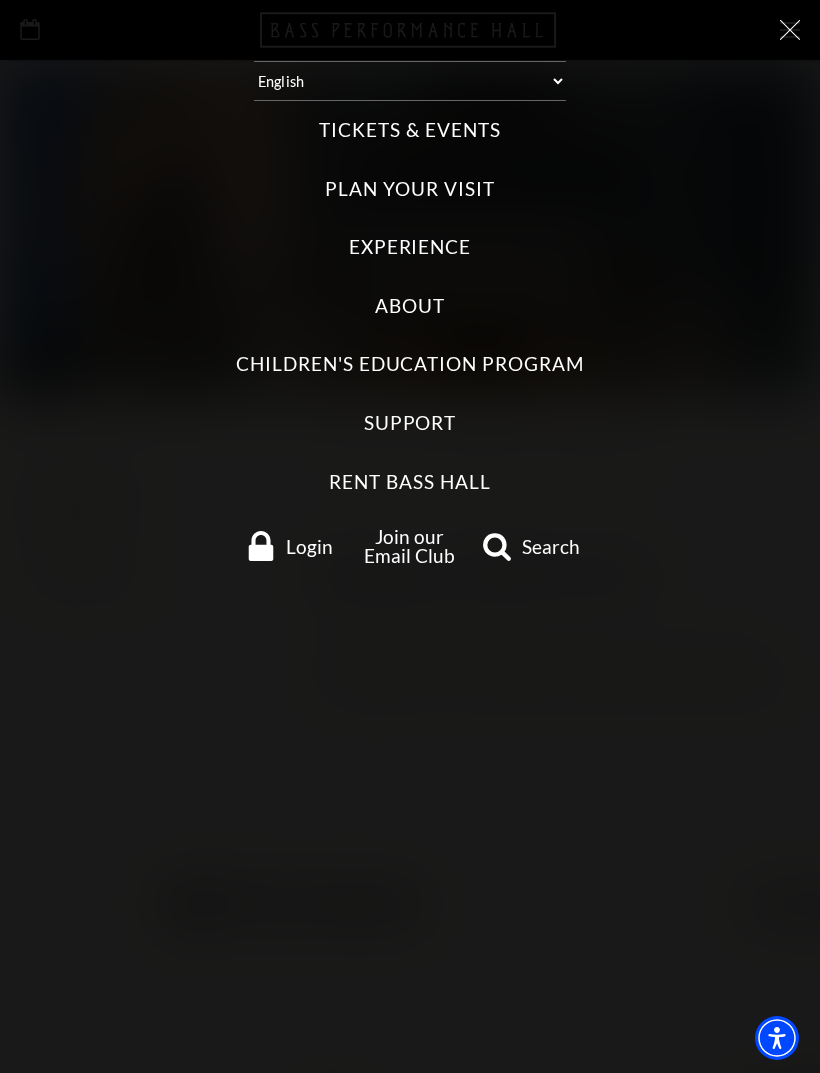 click on "Tickets & Events" at bounding box center [409, 130] 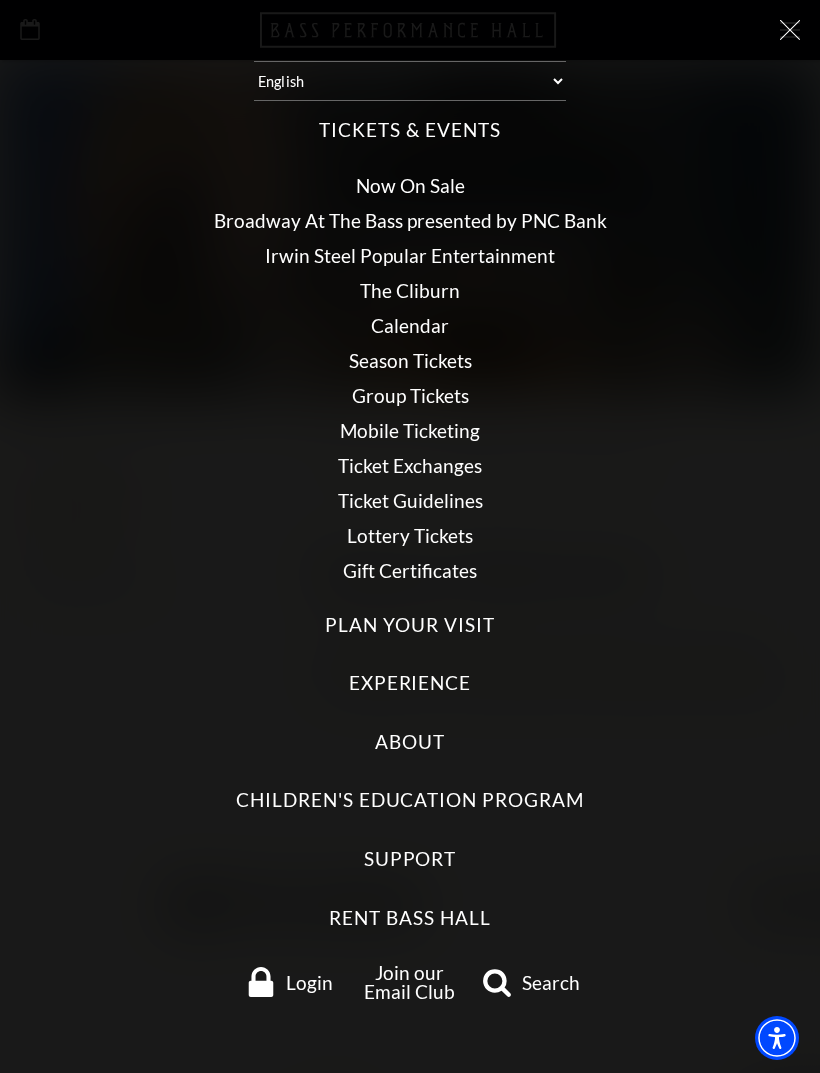 click on "Season Tickets" at bounding box center (410, 360) 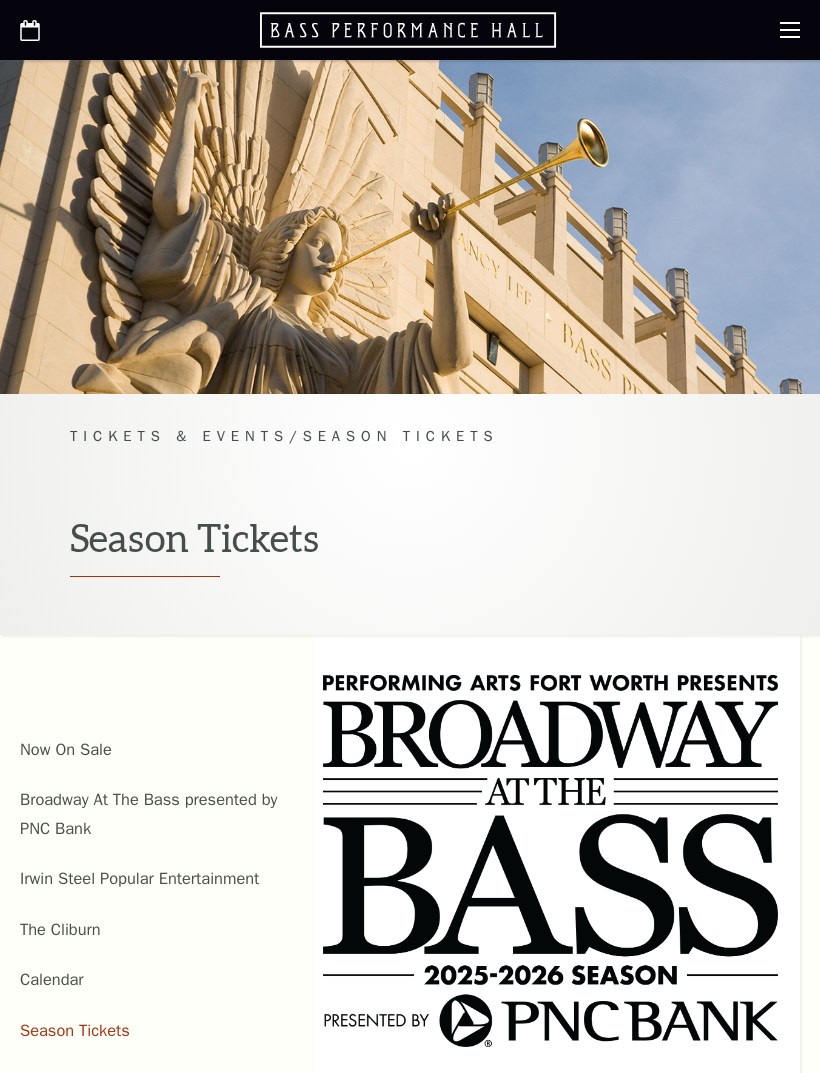 scroll, scrollTop: 0, scrollLeft: 0, axis: both 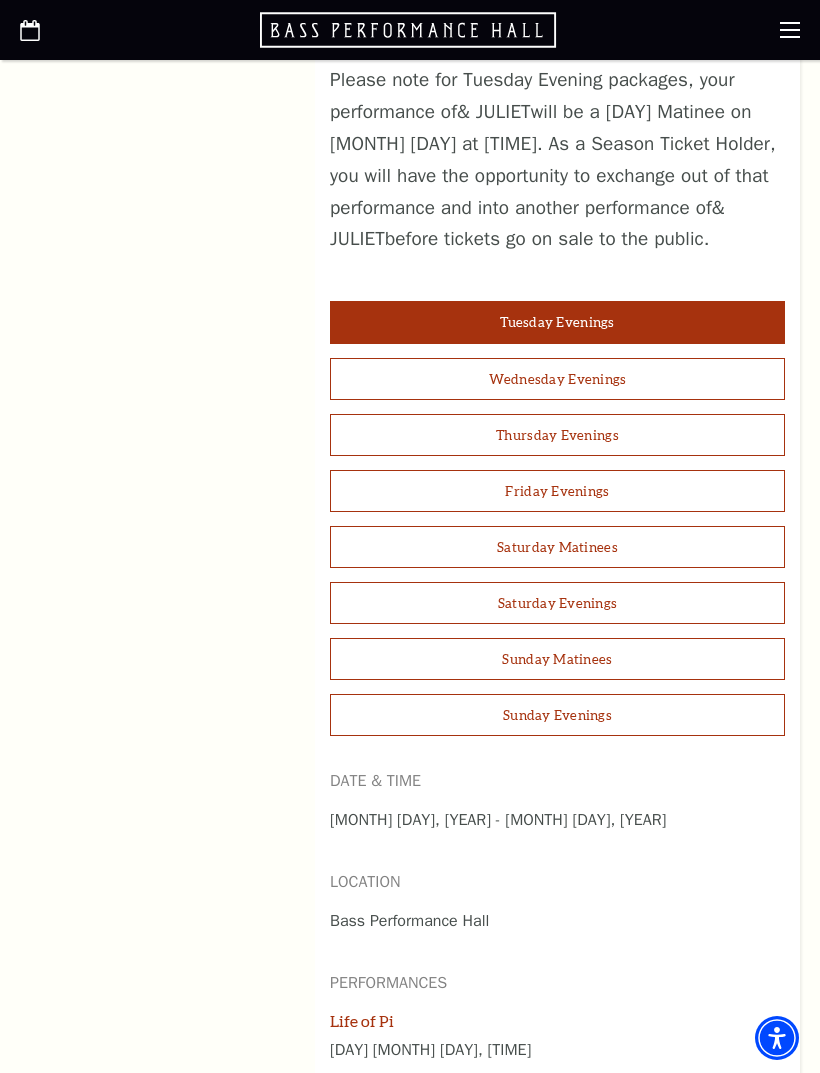 click on "Saturday Matinees" at bounding box center (557, 547) 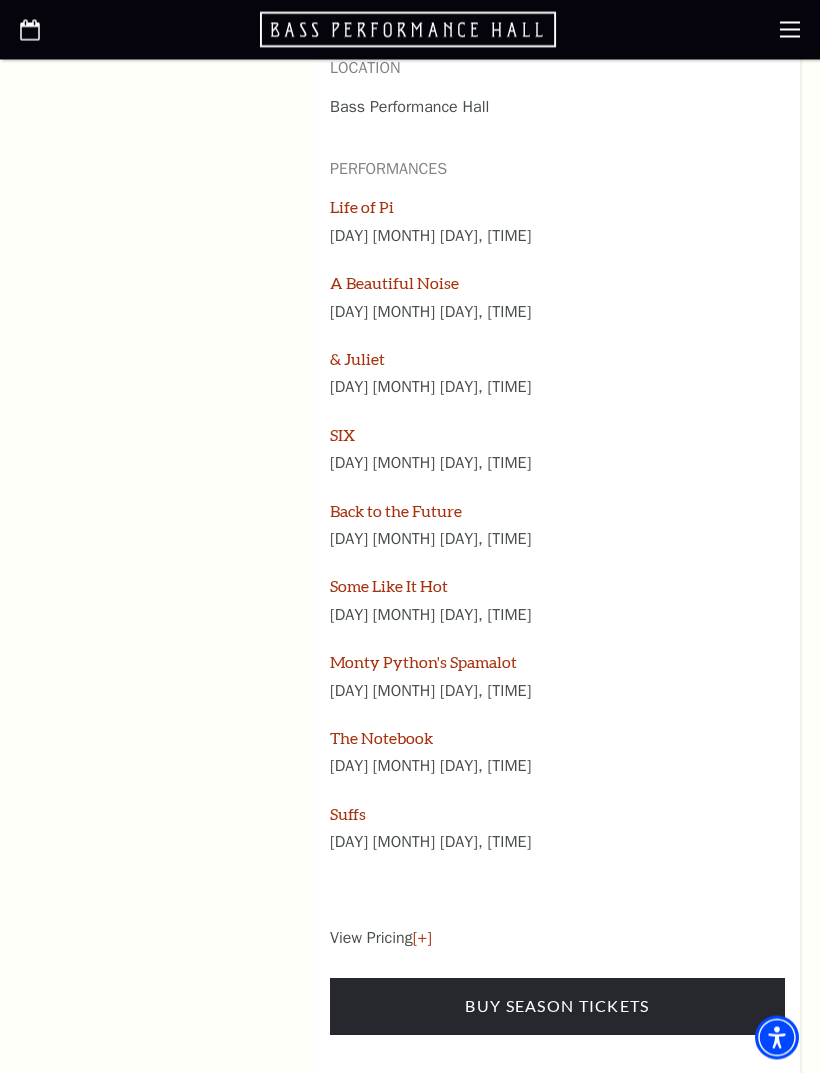 scroll, scrollTop: 2339, scrollLeft: 0, axis: vertical 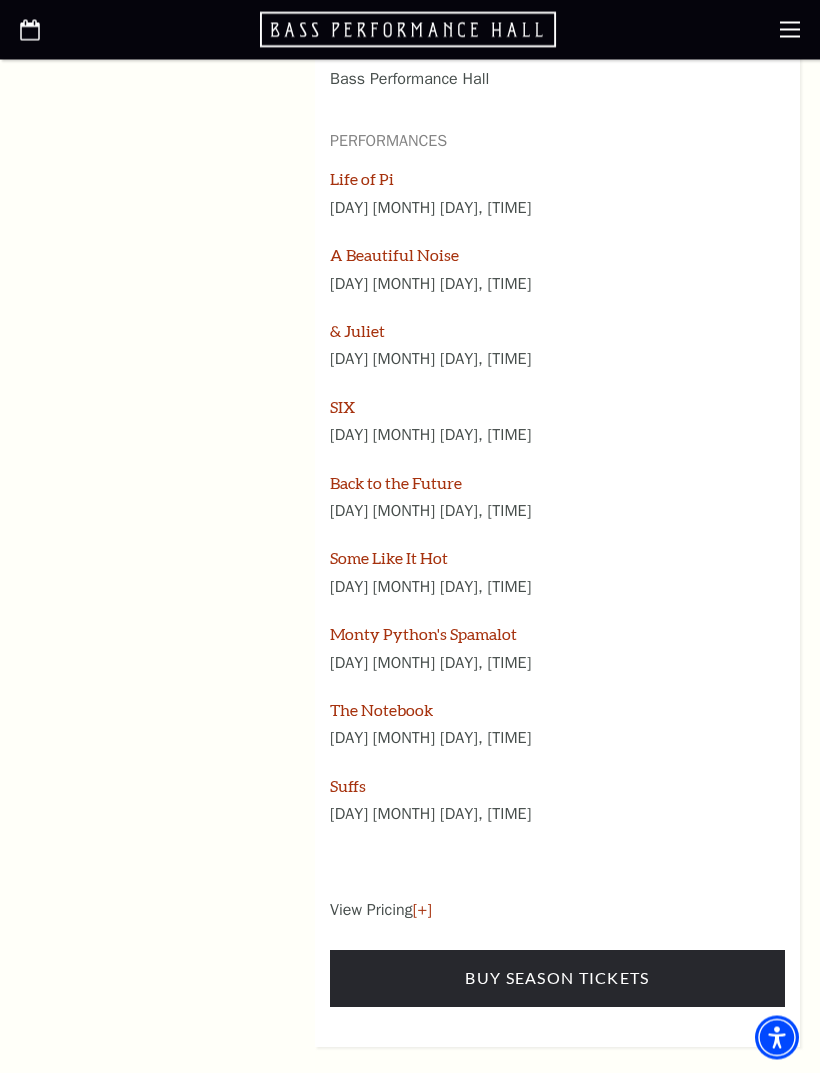 click on "Suffs" at bounding box center (348, 786) 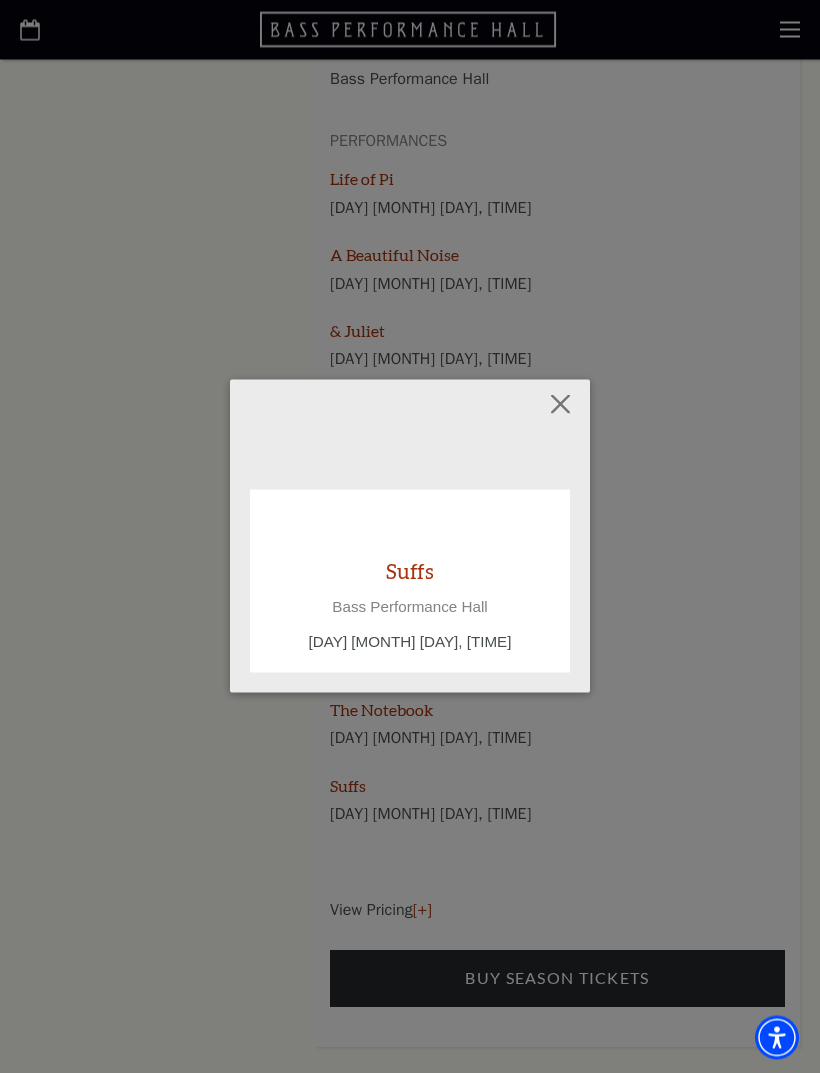 scroll, scrollTop: 2367, scrollLeft: 0, axis: vertical 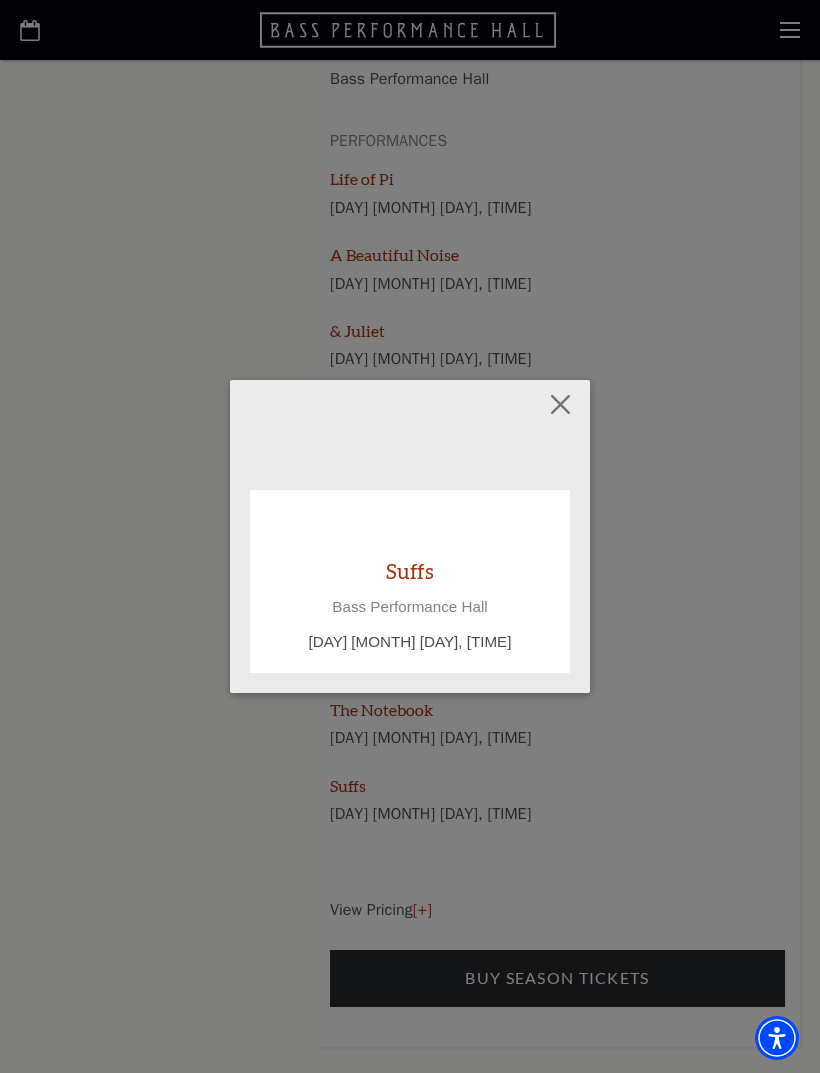click on "Suffs" at bounding box center (410, 570) 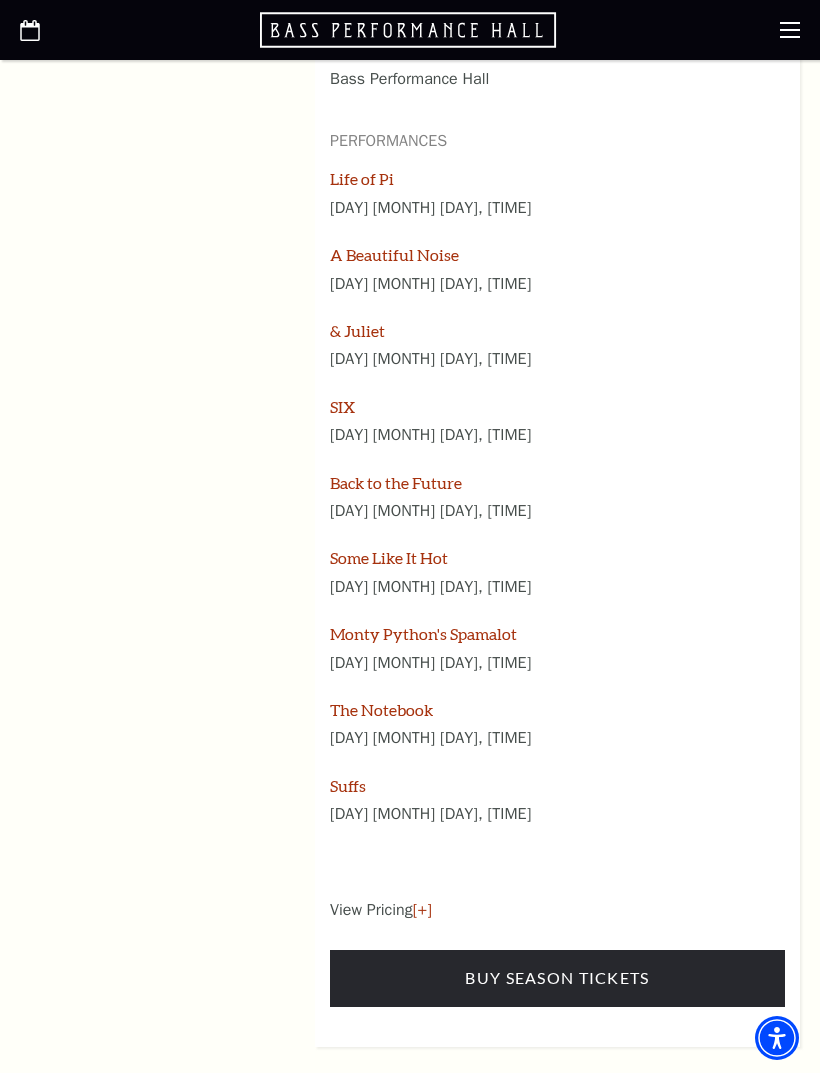 click on "[+]" at bounding box center [422, 910] 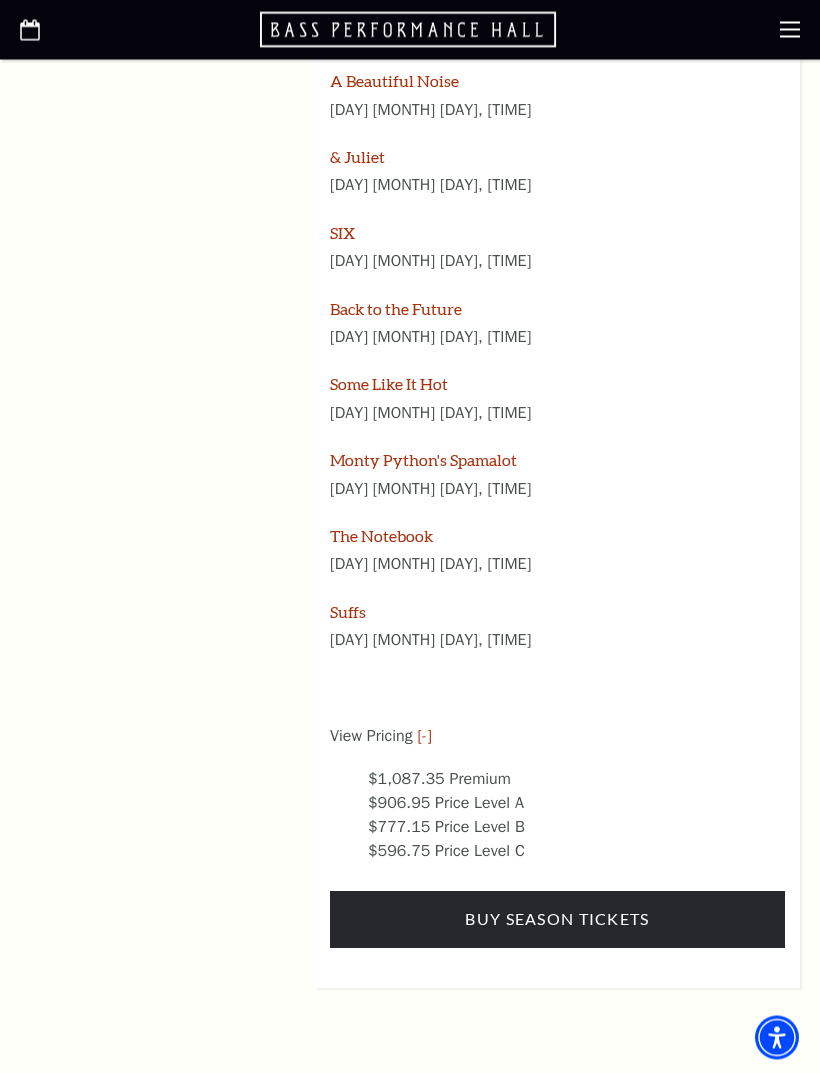scroll, scrollTop: 2541, scrollLeft: 0, axis: vertical 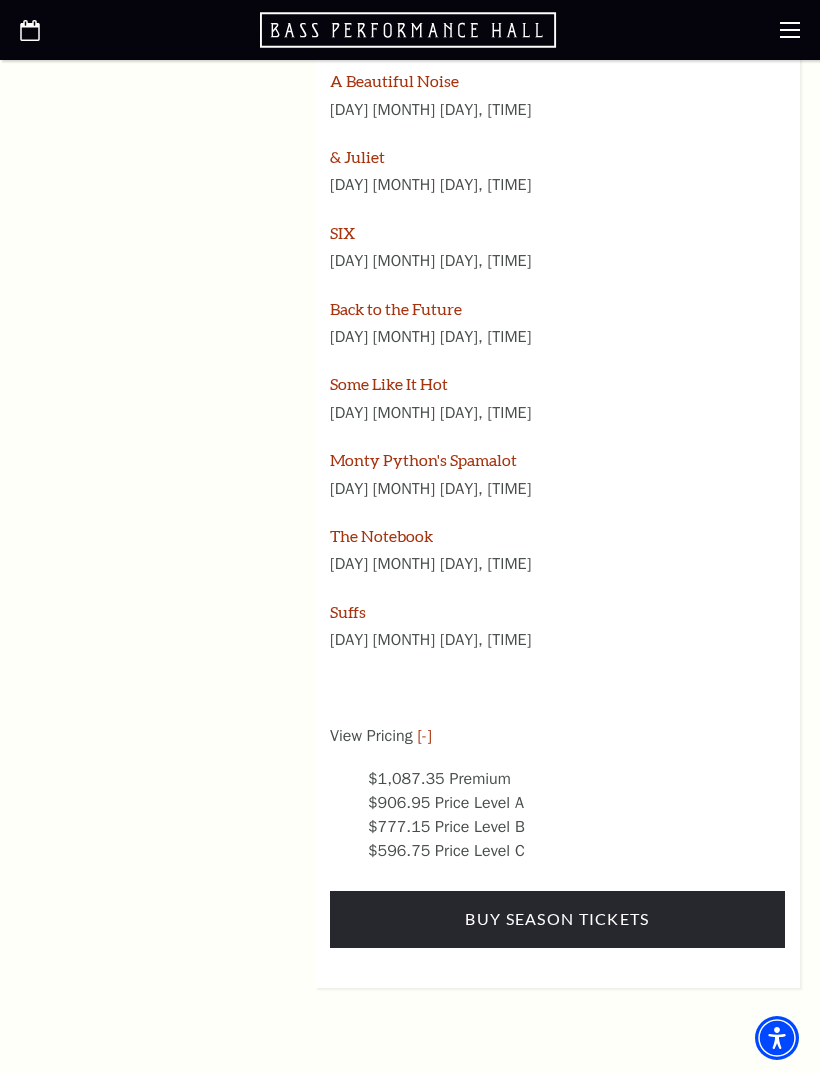 click on "Buy Season Tickets" at bounding box center (557, 919) 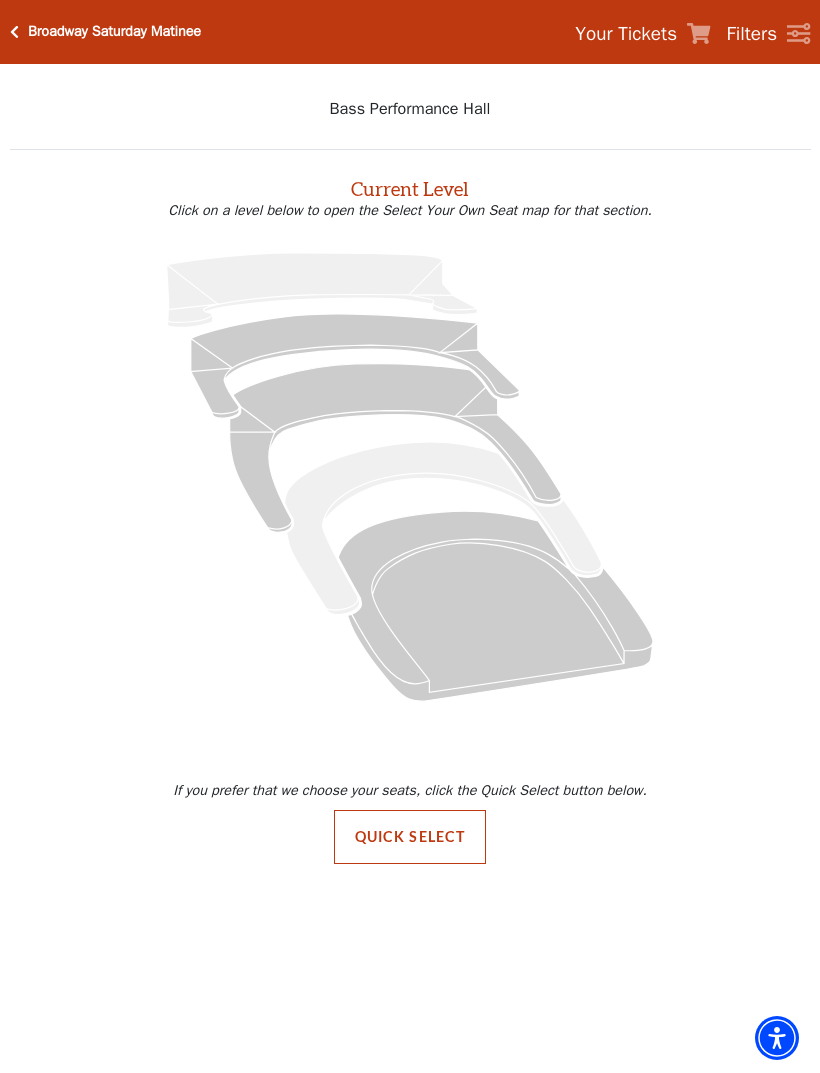scroll, scrollTop: 0, scrollLeft: 0, axis: both 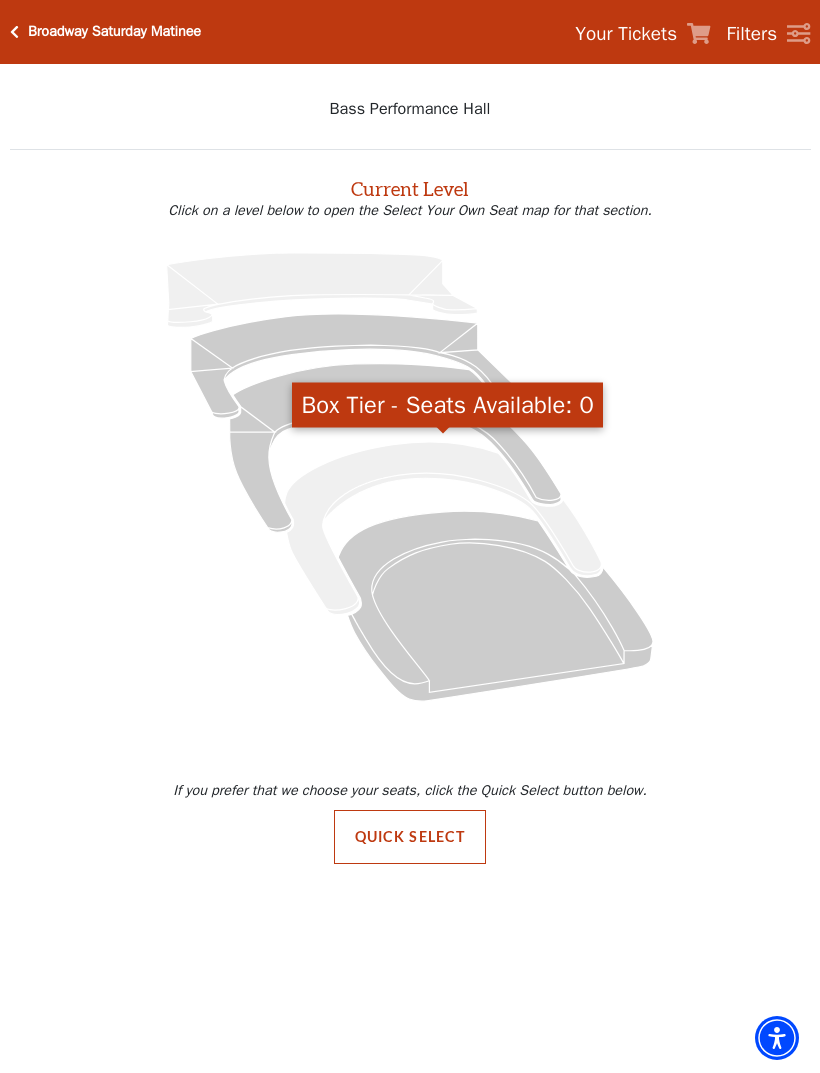 click 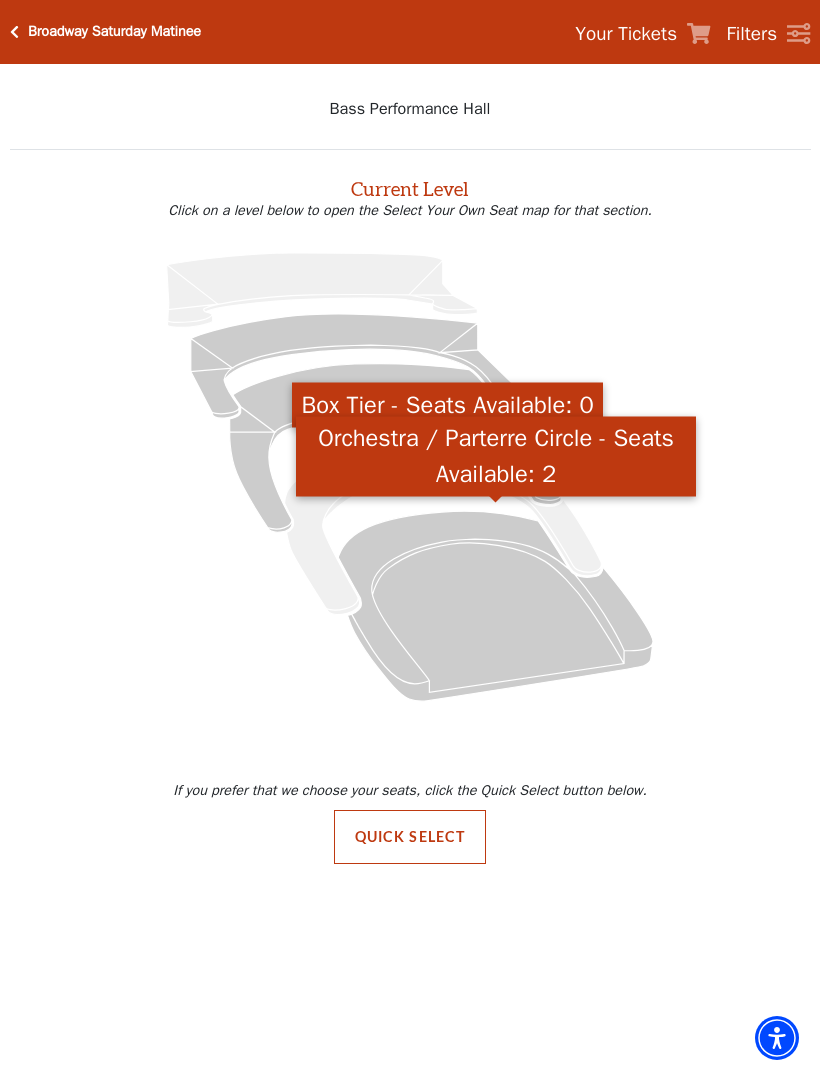 click 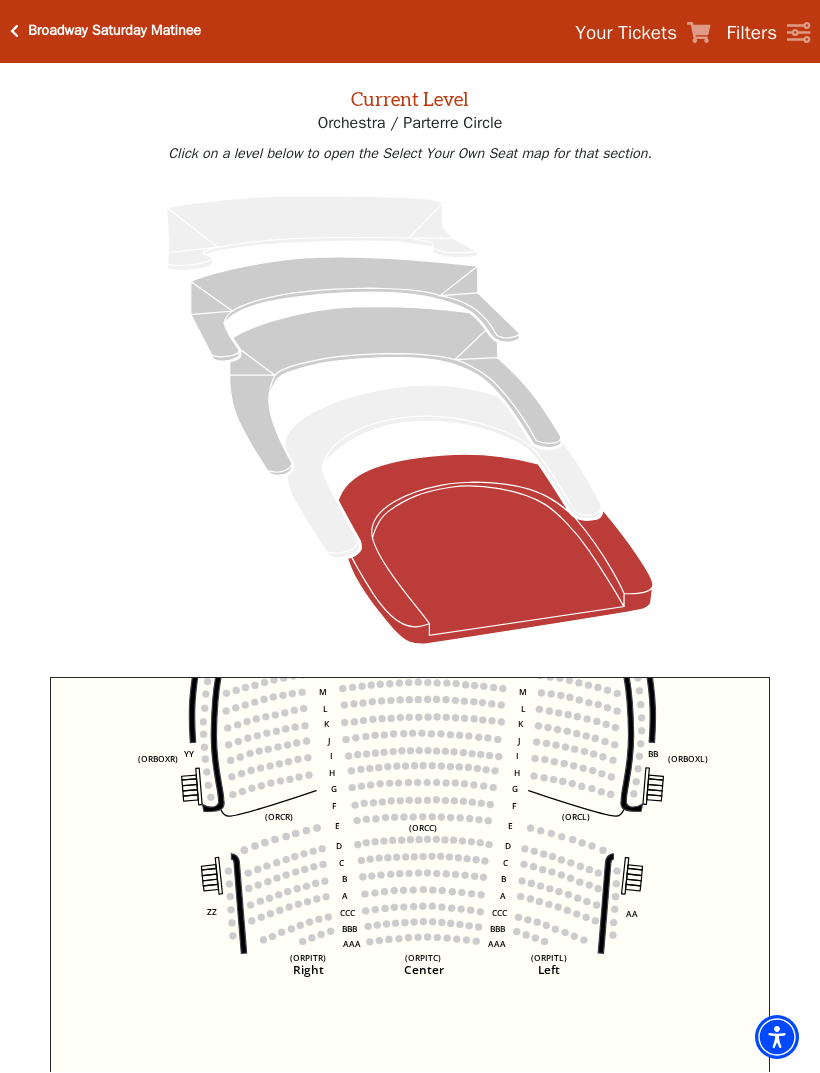 scroll, scrollTop: 90, scrollLeft: 0, axis: vertical 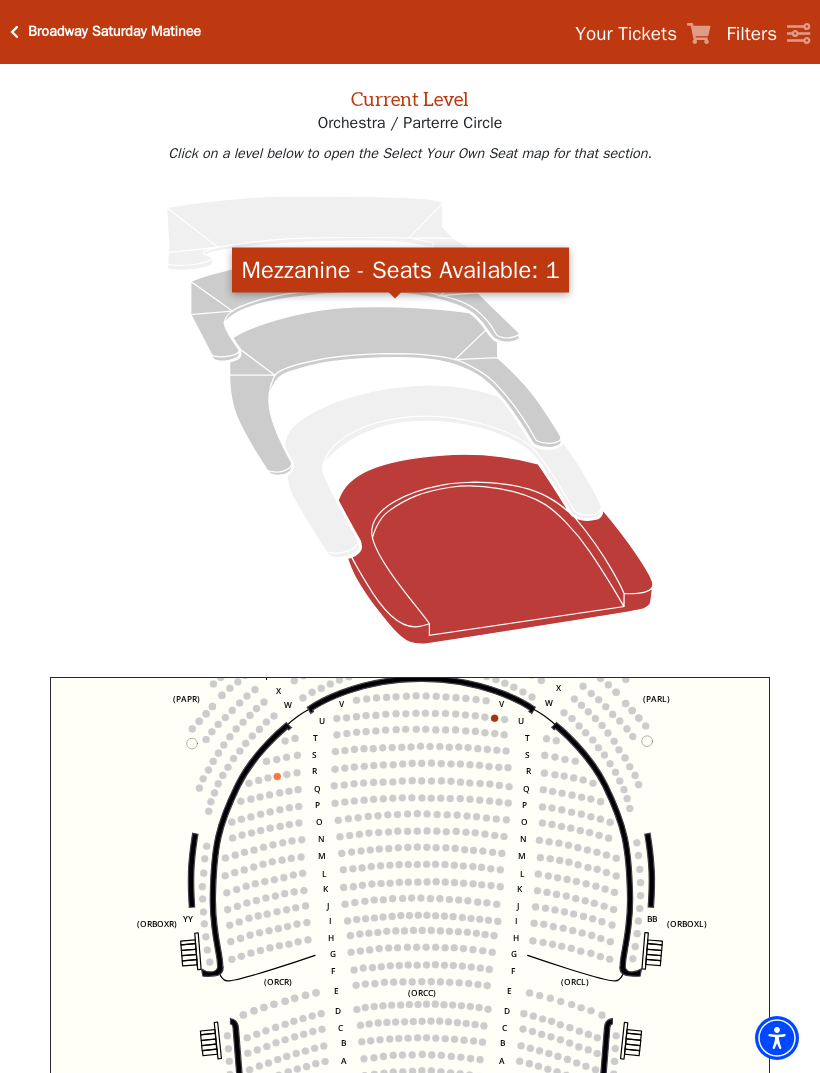click 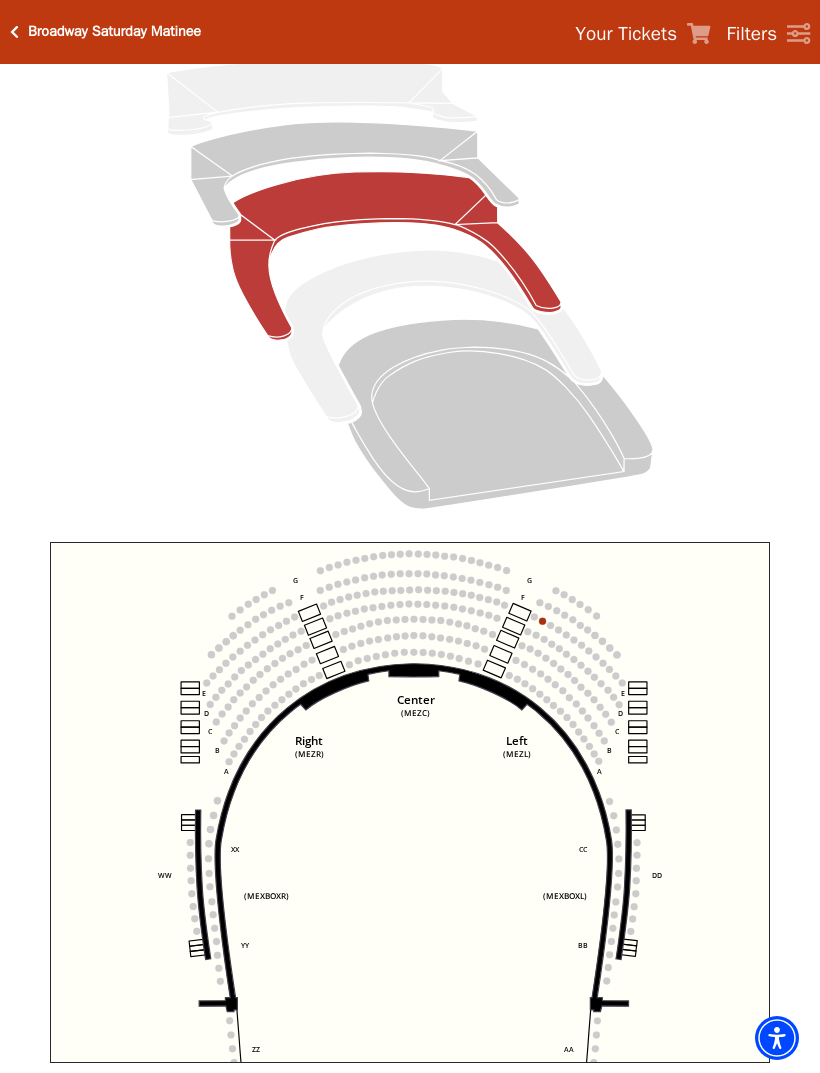 scroll, scrollTop: 0, scrollLeft: 0, axis: both 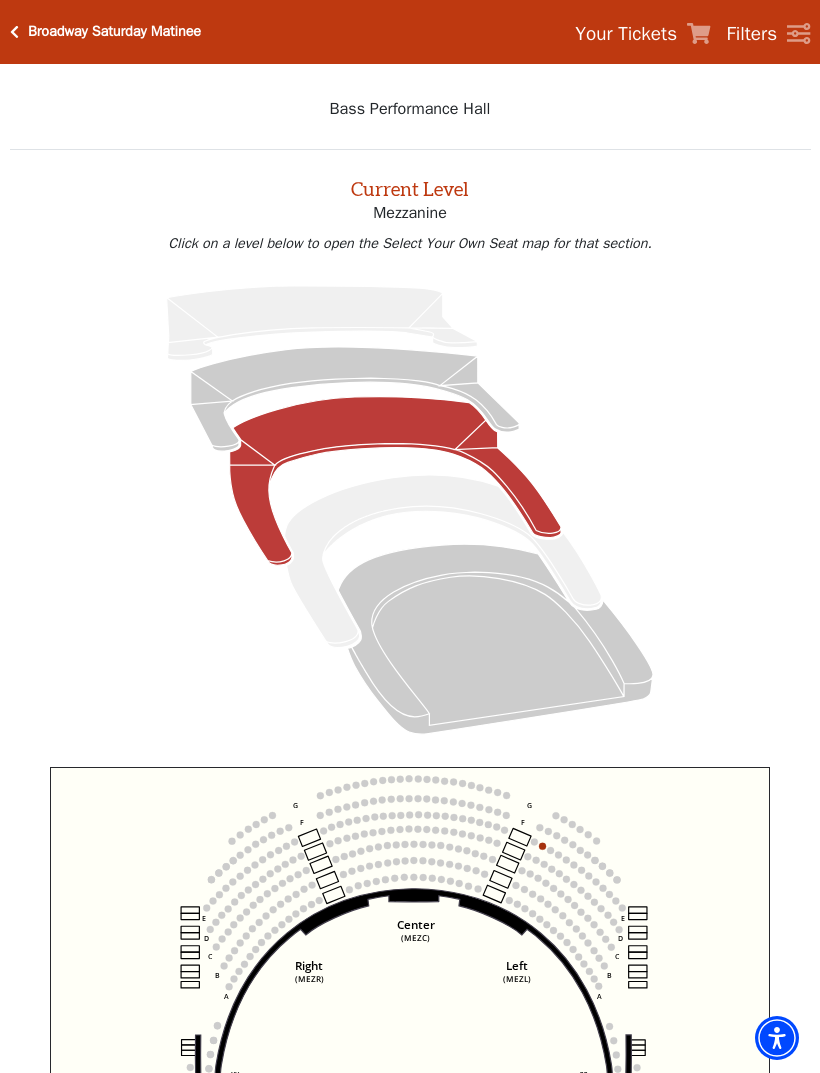 click 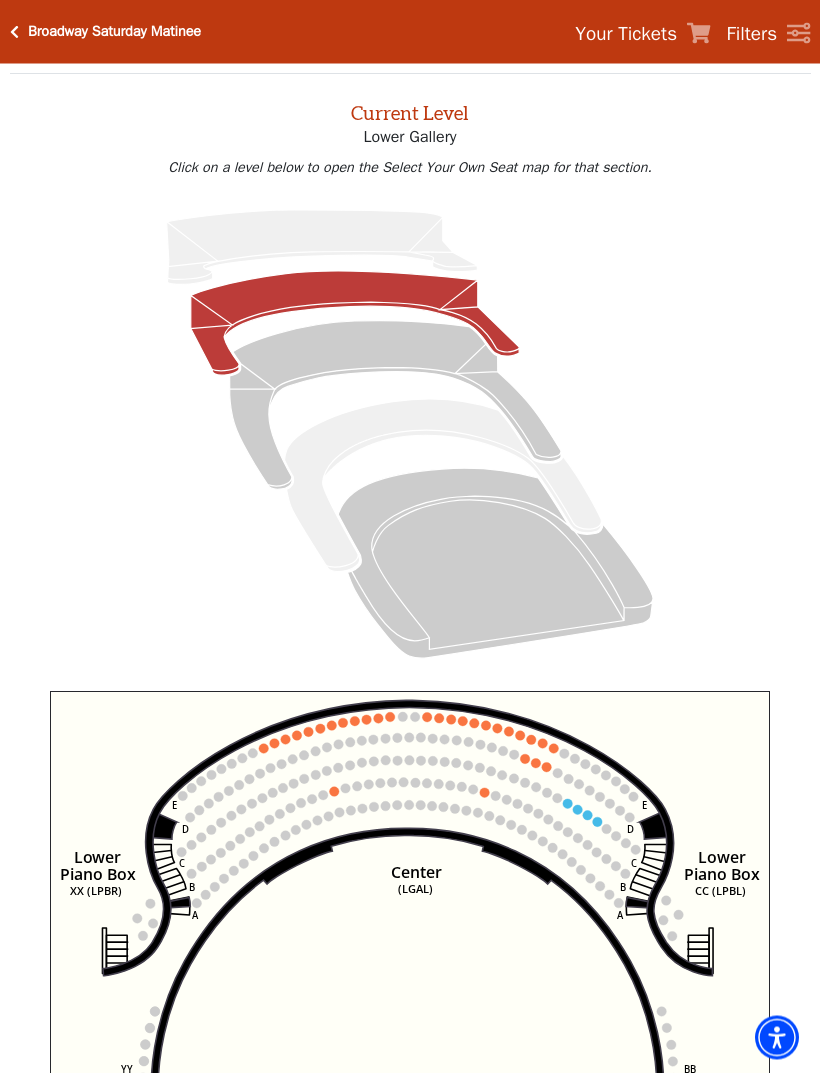 scroll, scrollTop: 76, scrollLeft: 0, axis: vertical 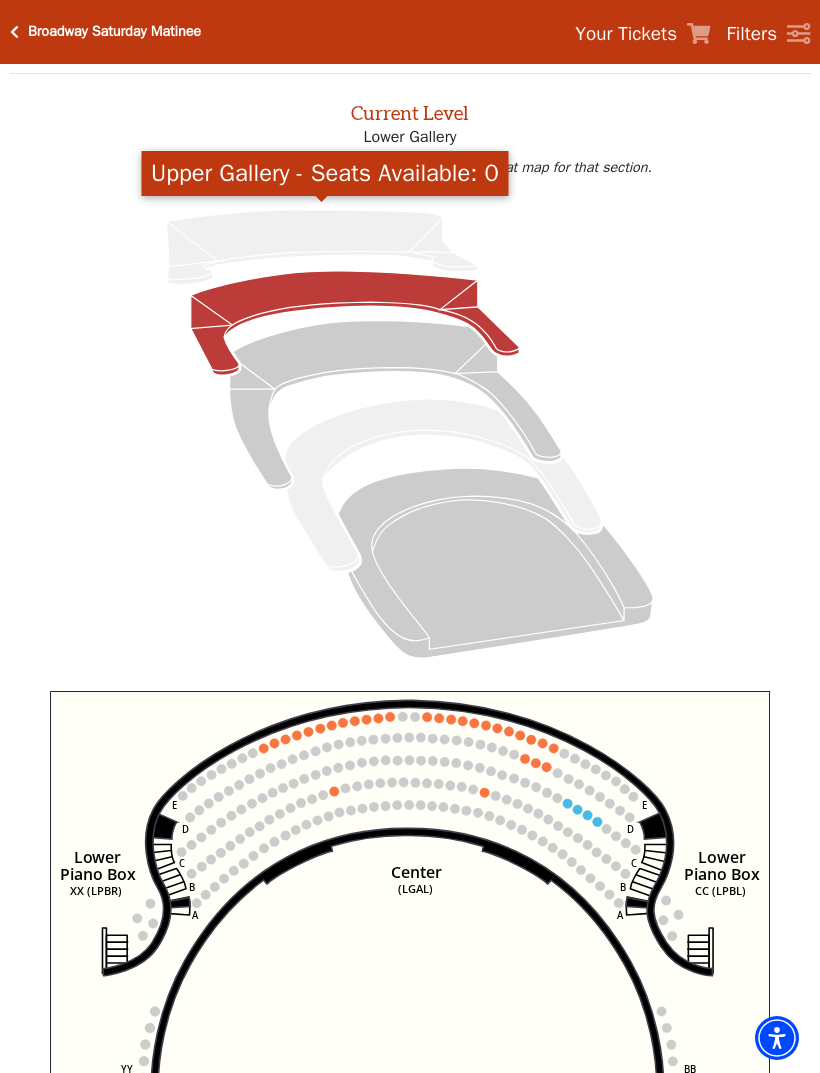click 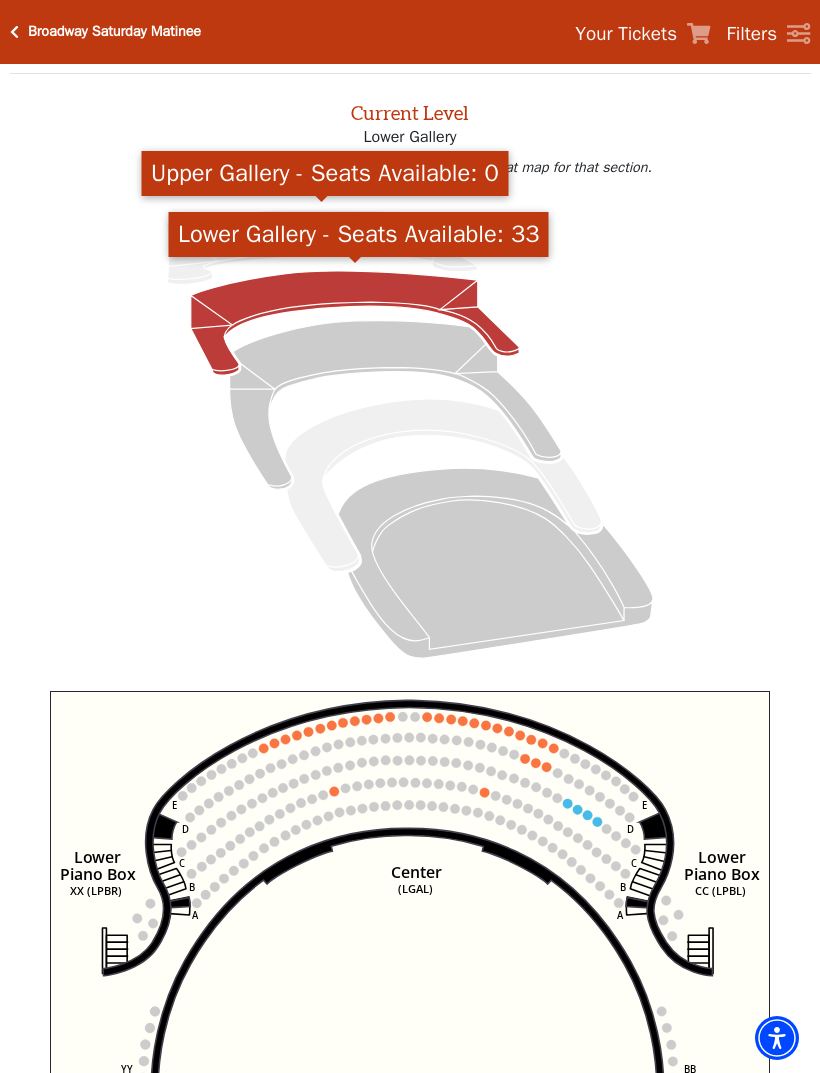 click 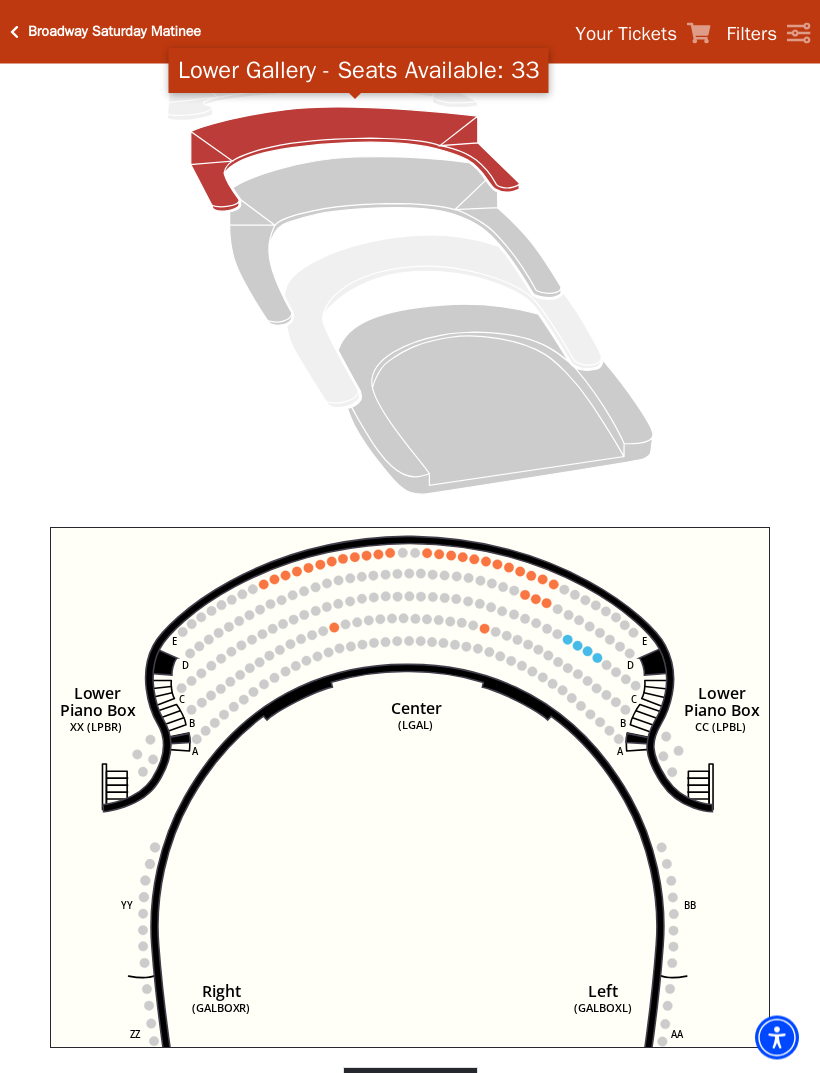 scroll, scrollTop: 240, scrollLeft: 0, axis: vertical 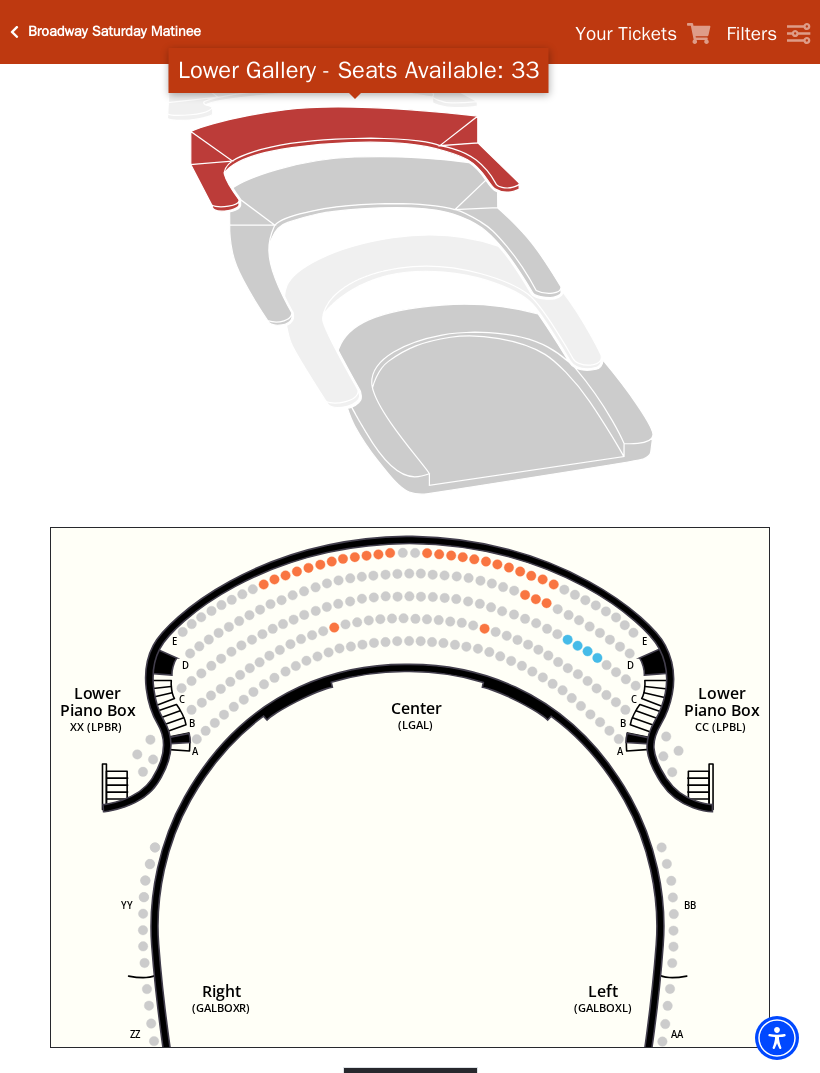 click 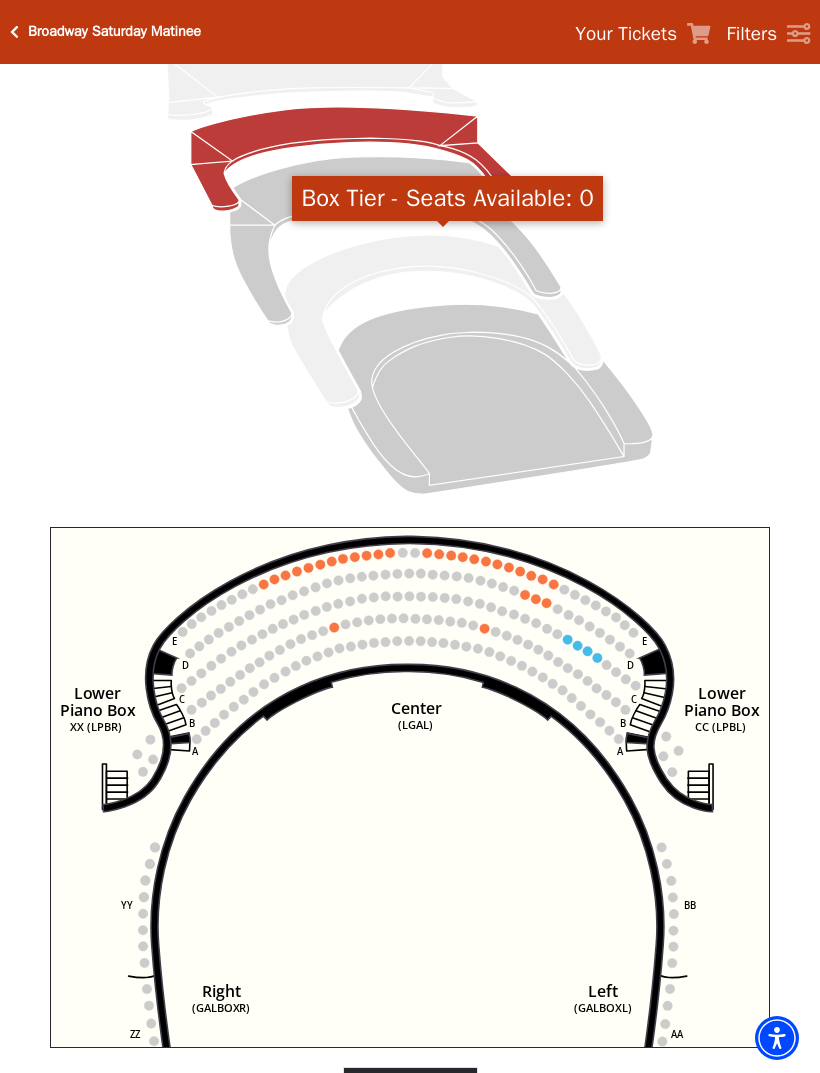 click 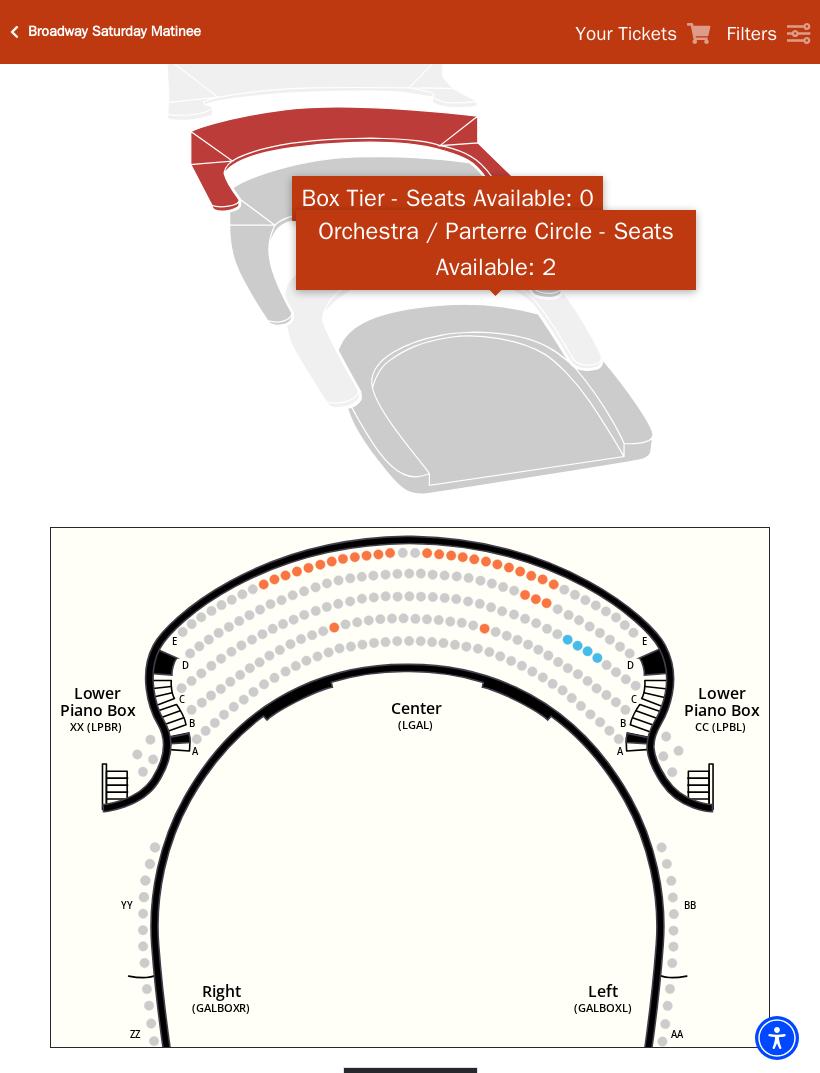 click 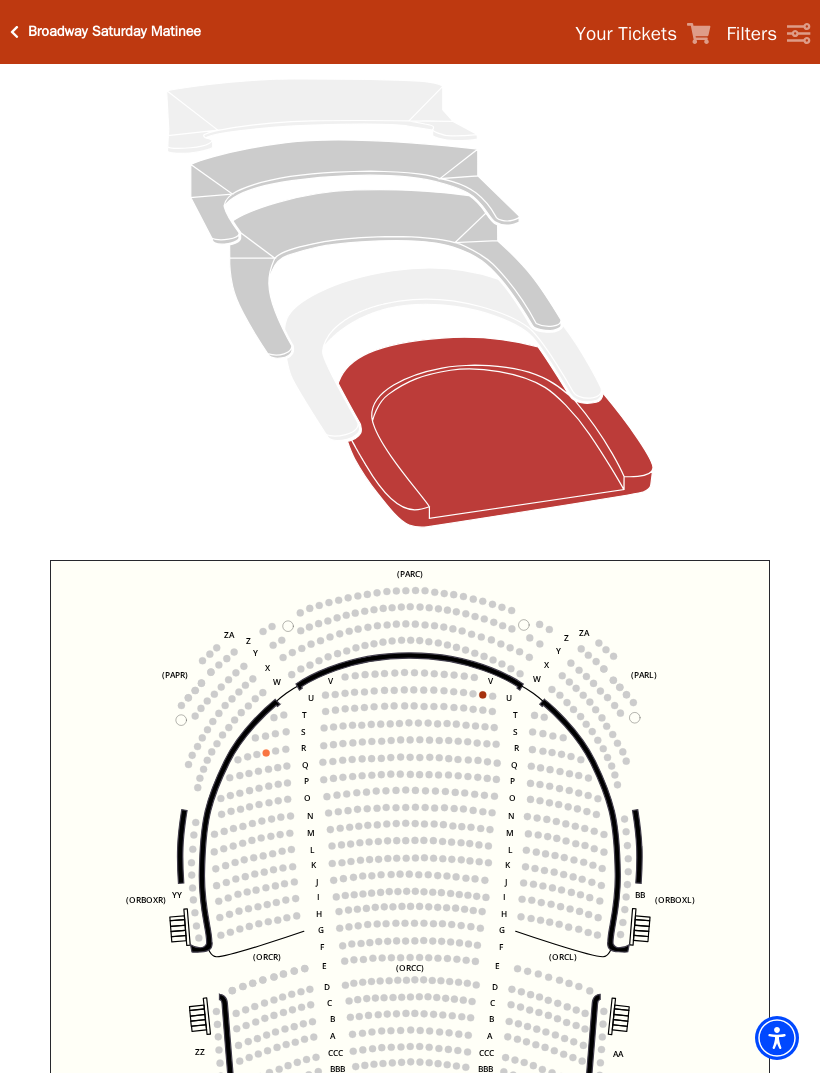 scroll, scrollTop: 195, scrollLeft: 0, axis: vertical 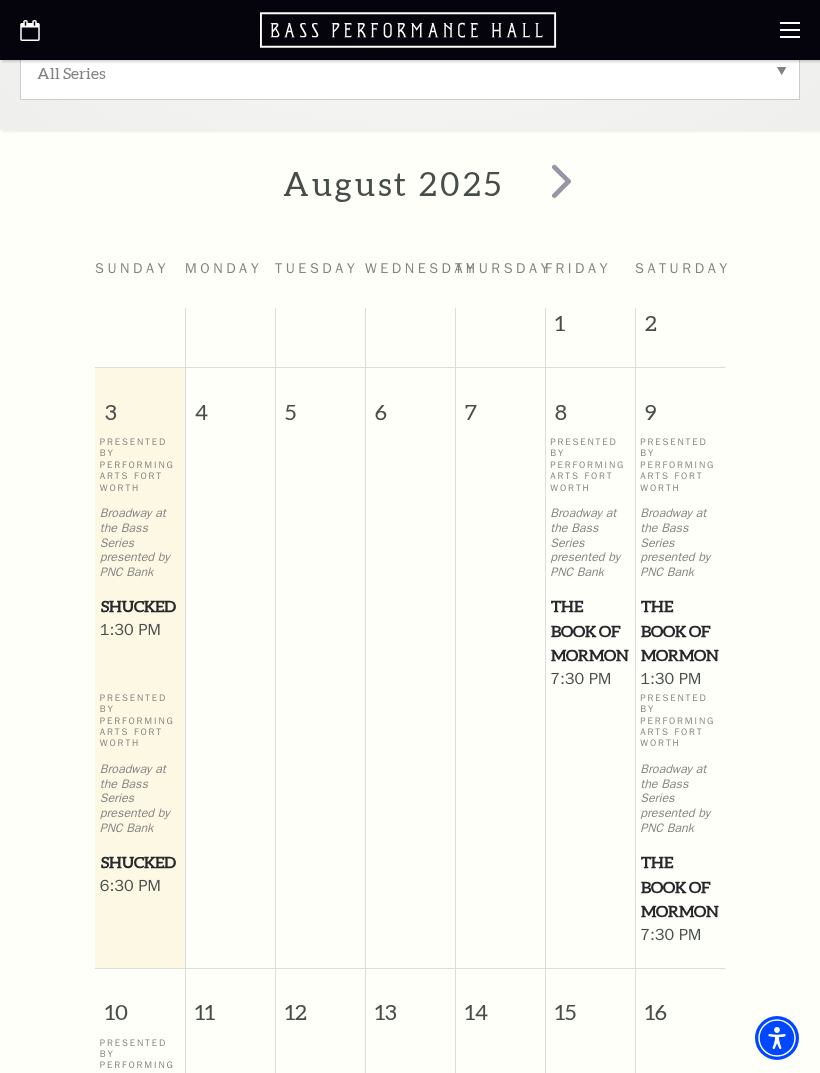 click at bounding box center [561, 180] 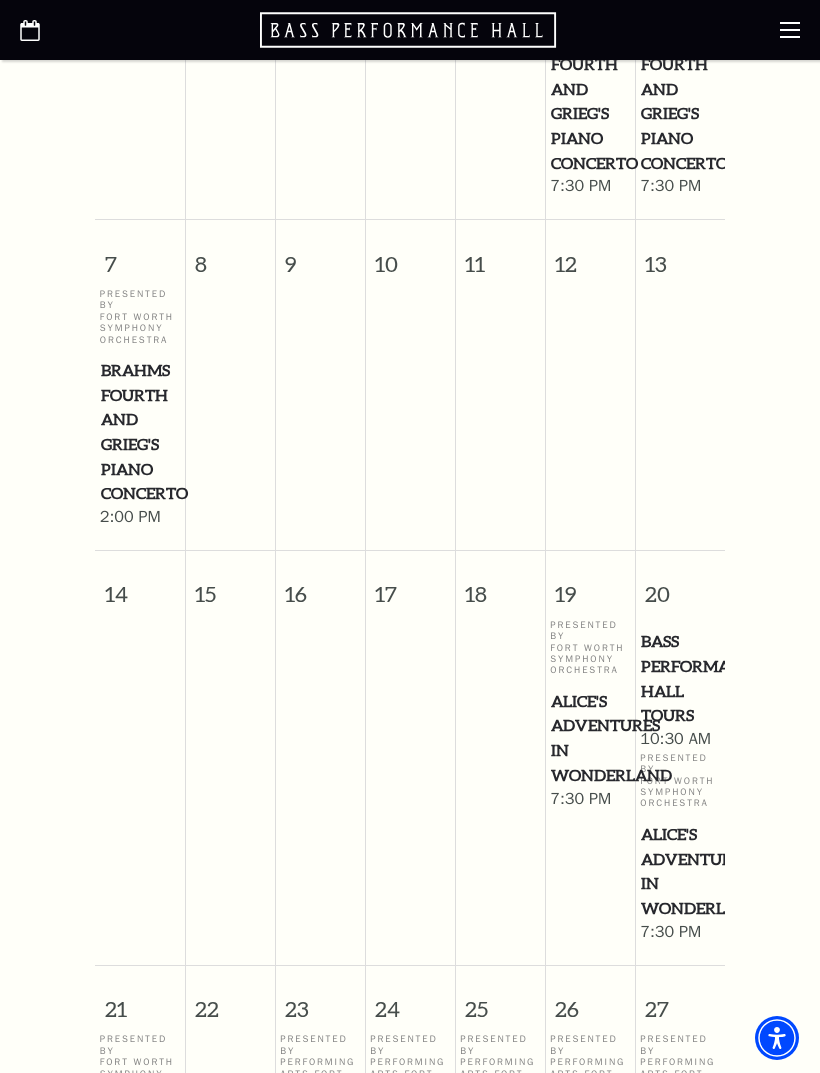 scroll, scrollTop: 985, scrollLeft: 0, axis: vertical 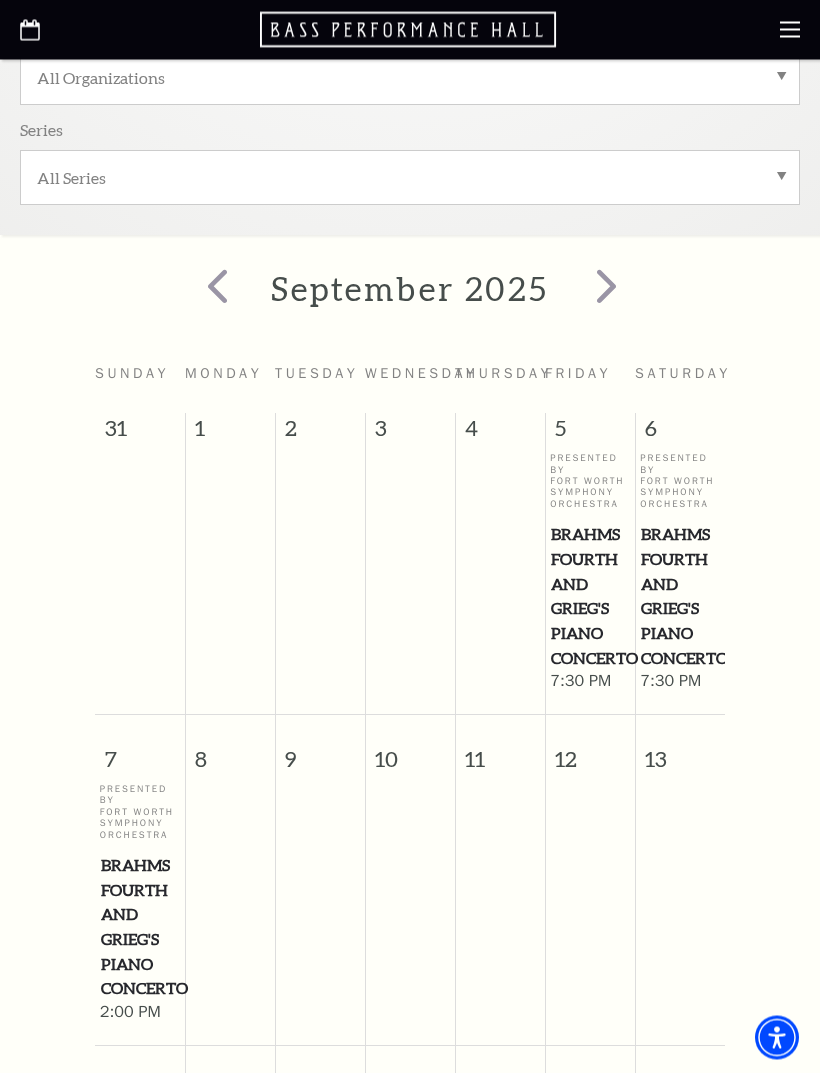 click at bounding box center [606, 286] 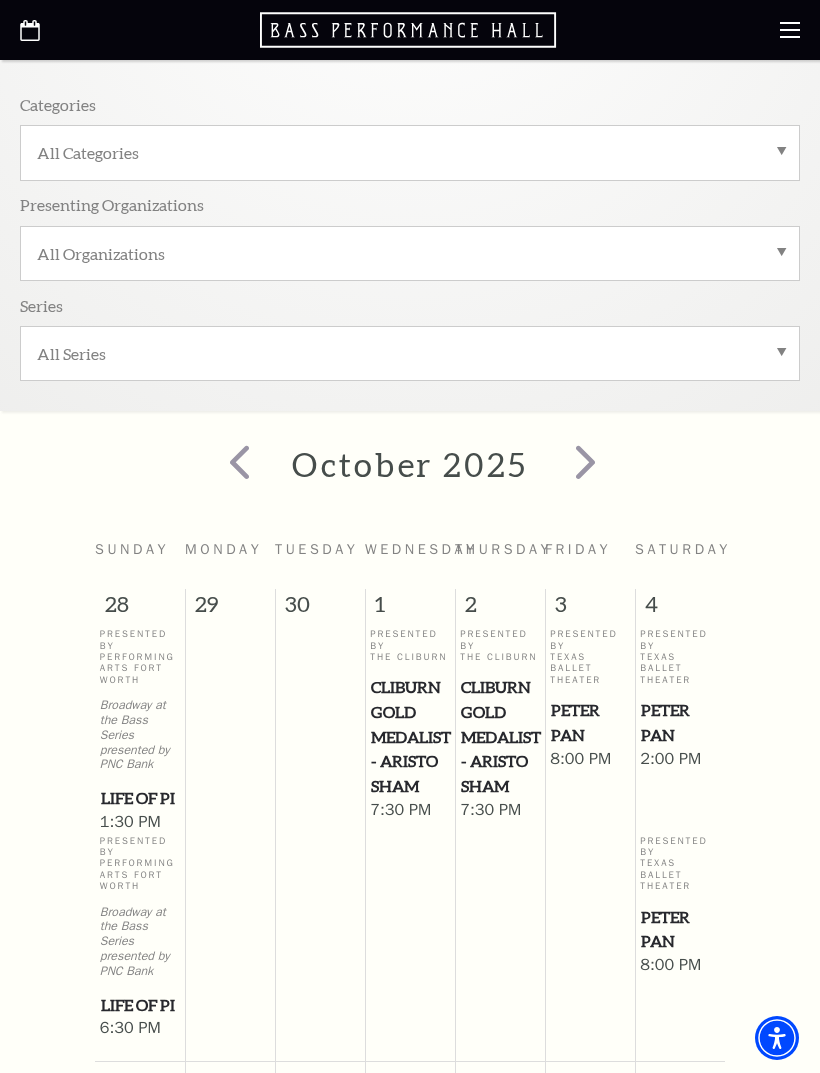 scroll, scrollTop: 253, scrollLeft: 0, axis: vertical 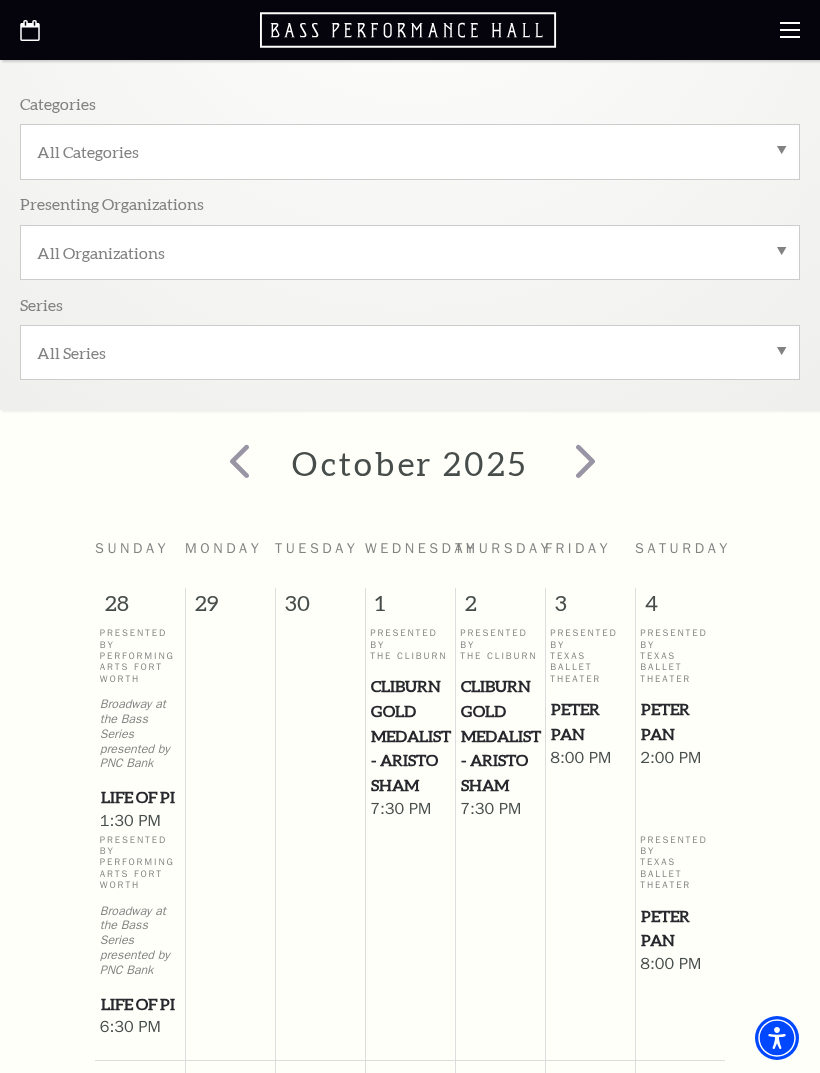 click at bounding box center [585, 460] 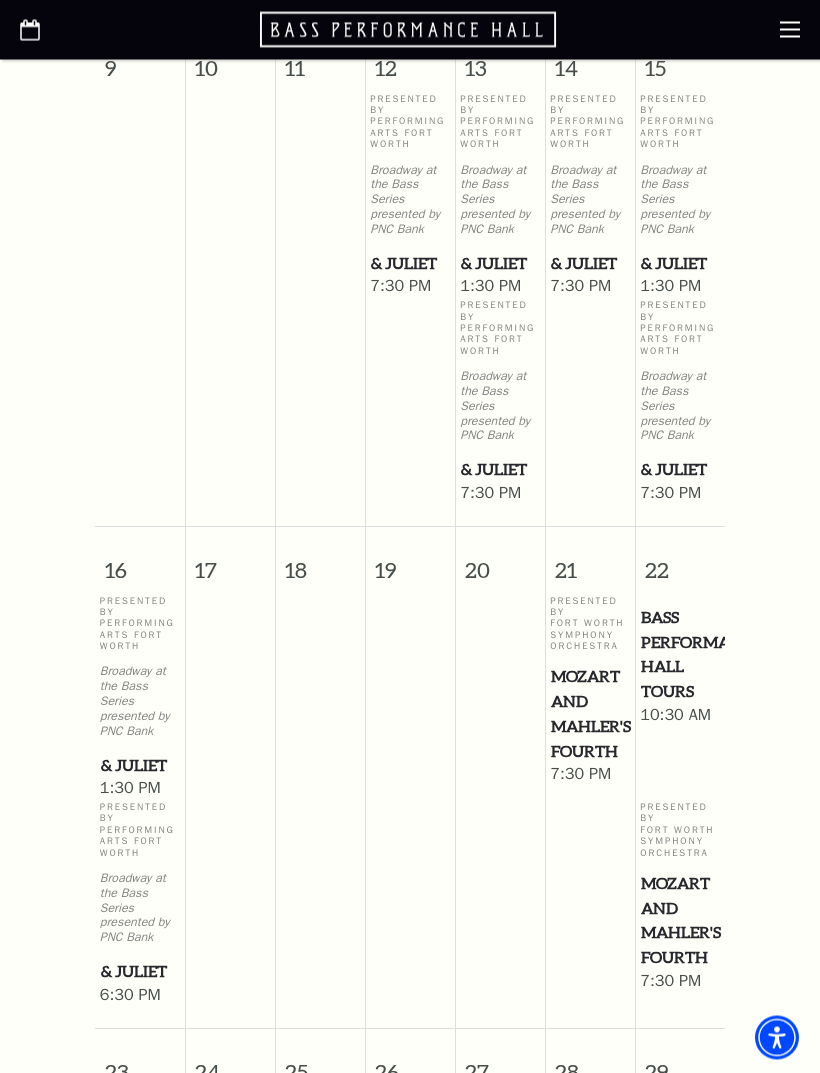 scroll, scrollTop: 1967, scrollLeft: 0, axis: vertical 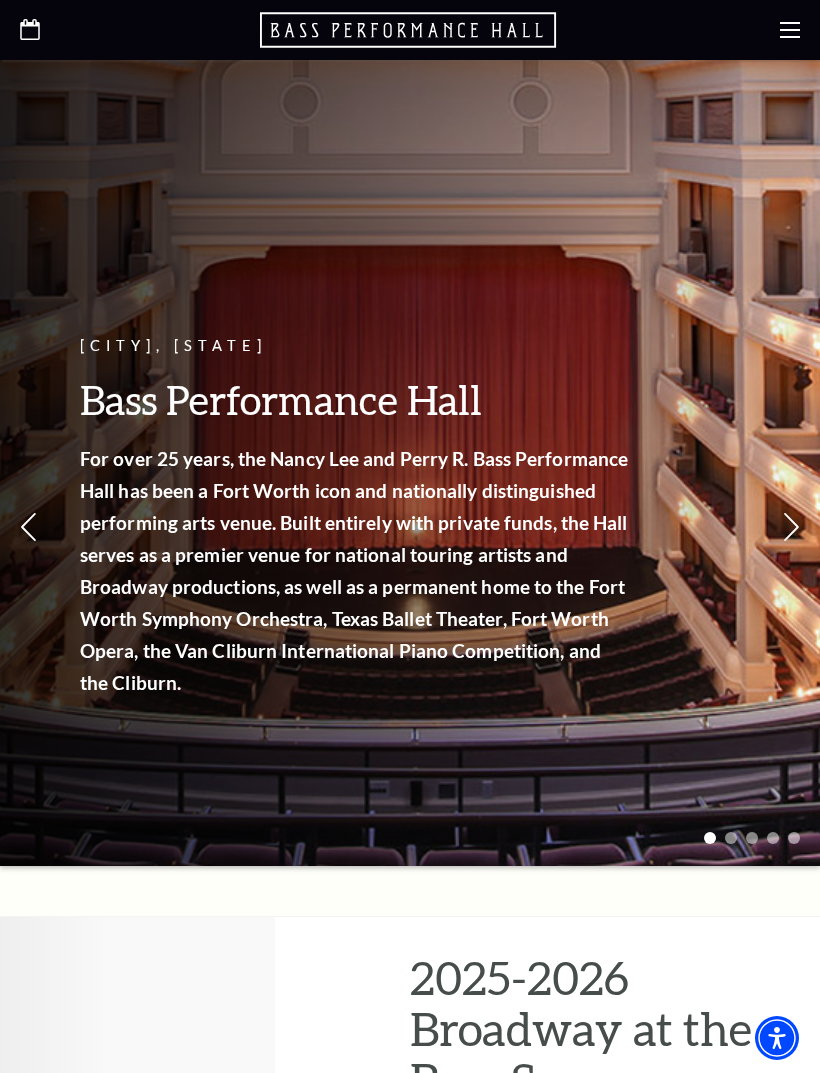 click on "Discover a year of exceptional entertainment at [CITY]’s iconic Bass Performance Hall. With a record number of 14 shows, the 2025-2026 Broadway at the Bass Season presented by PNC Bank has something for everyone!" at bounding box center [1015, 580] 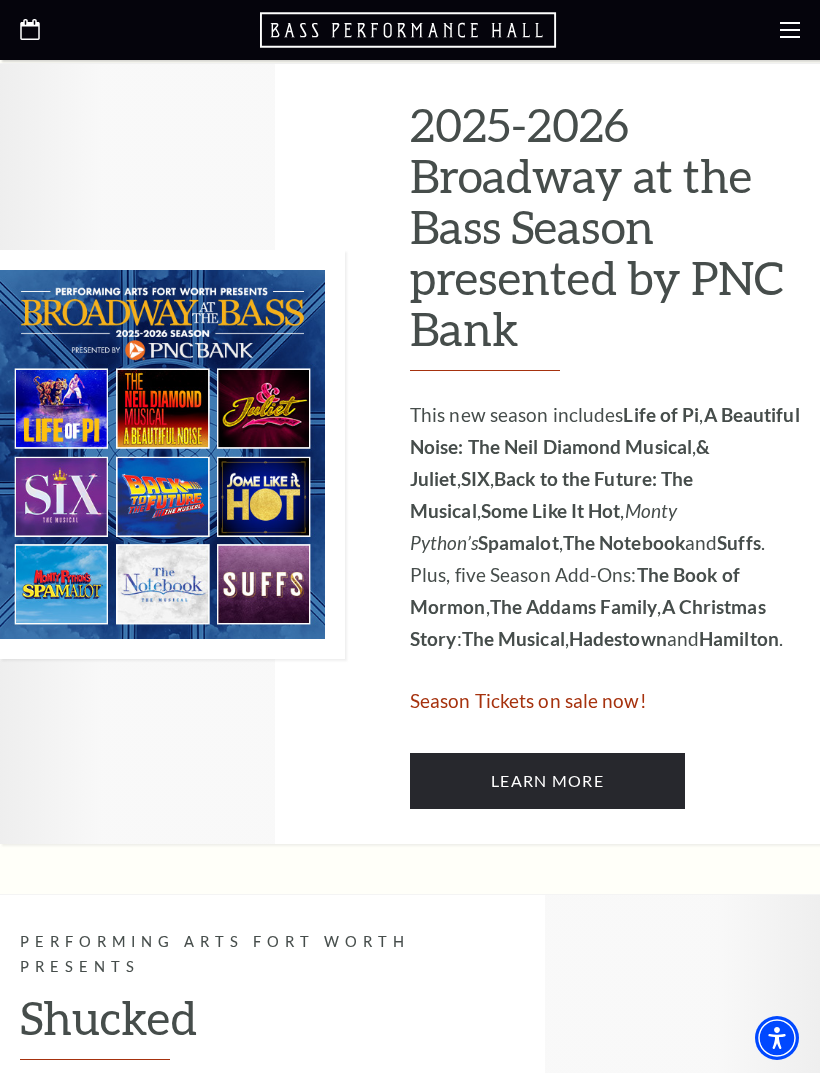scroll, scrollTop: 880, scrollLeft: 0, axis: vertical 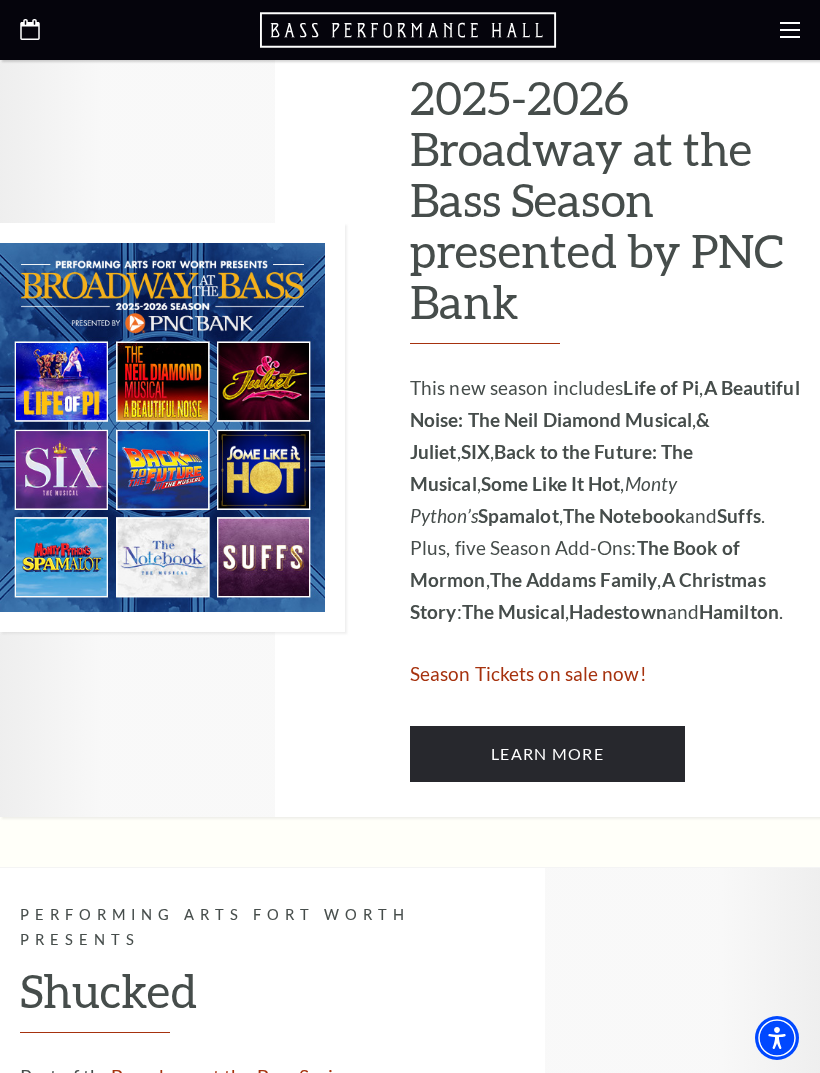 click on "Learn More" at bounding box center [547, 754] 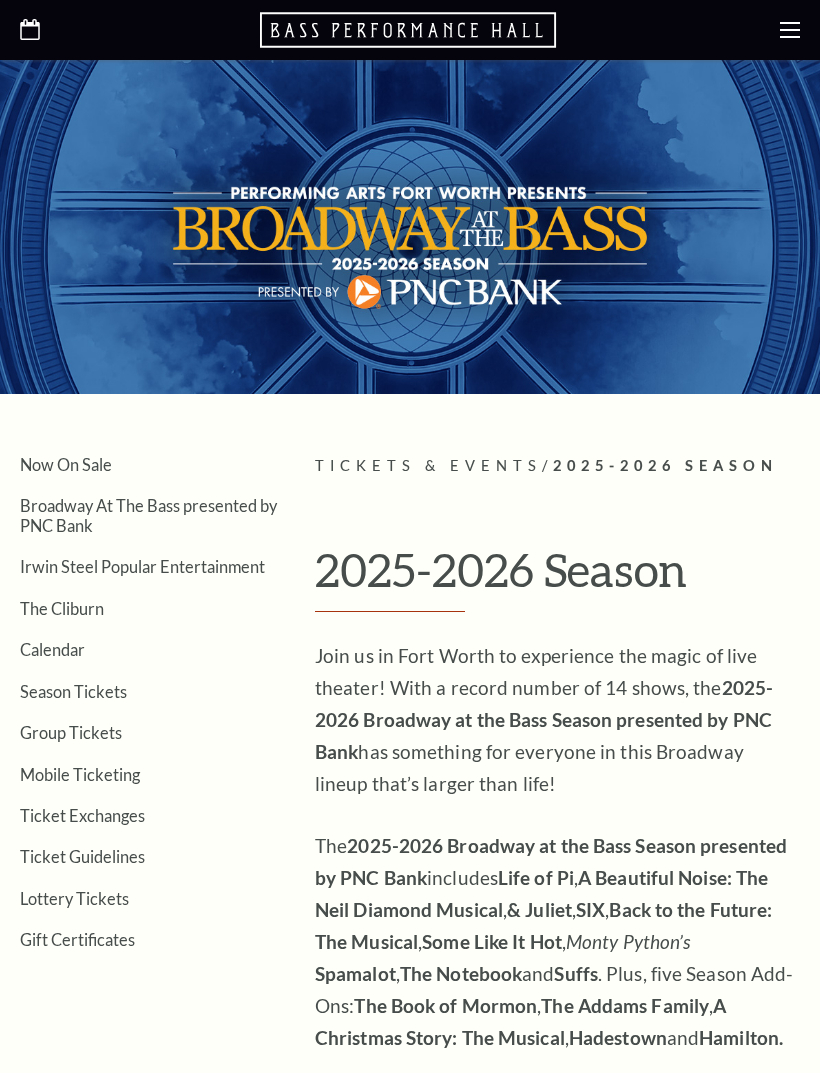 scroll, scrollTop: 0, scrollLeft: 0, axis: both 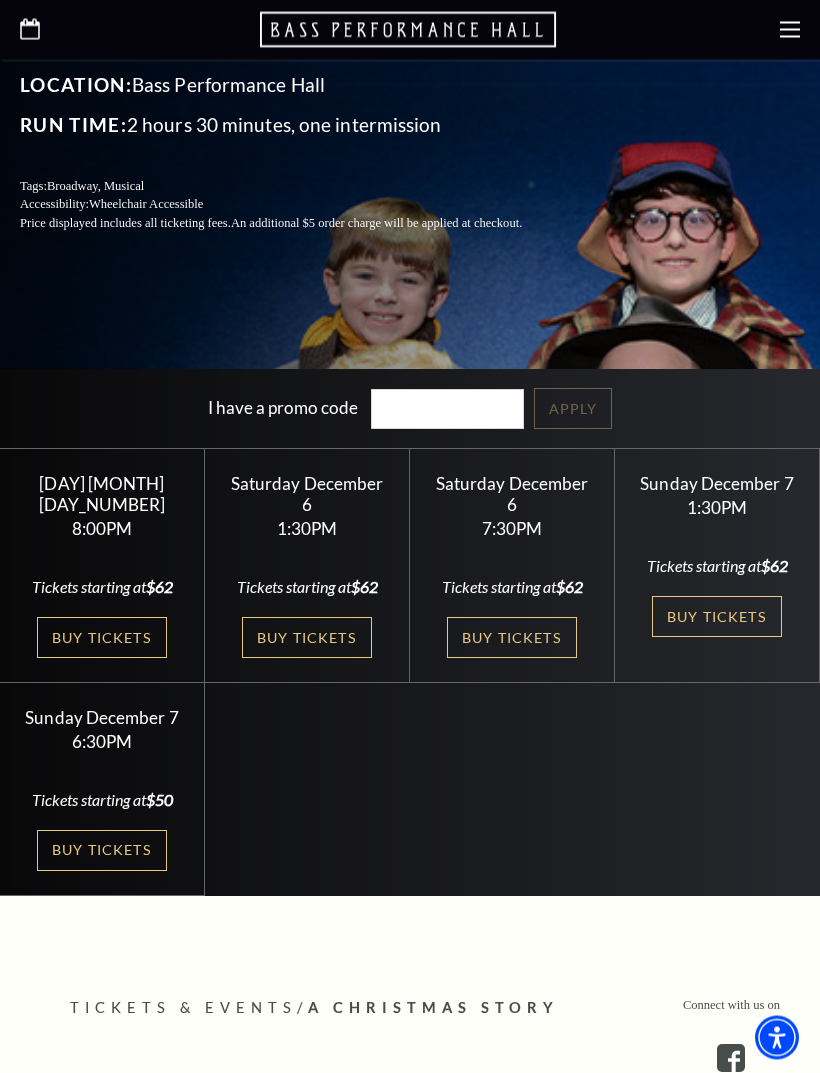 click on "Buy Tickets" at bounding box center (307, 638) 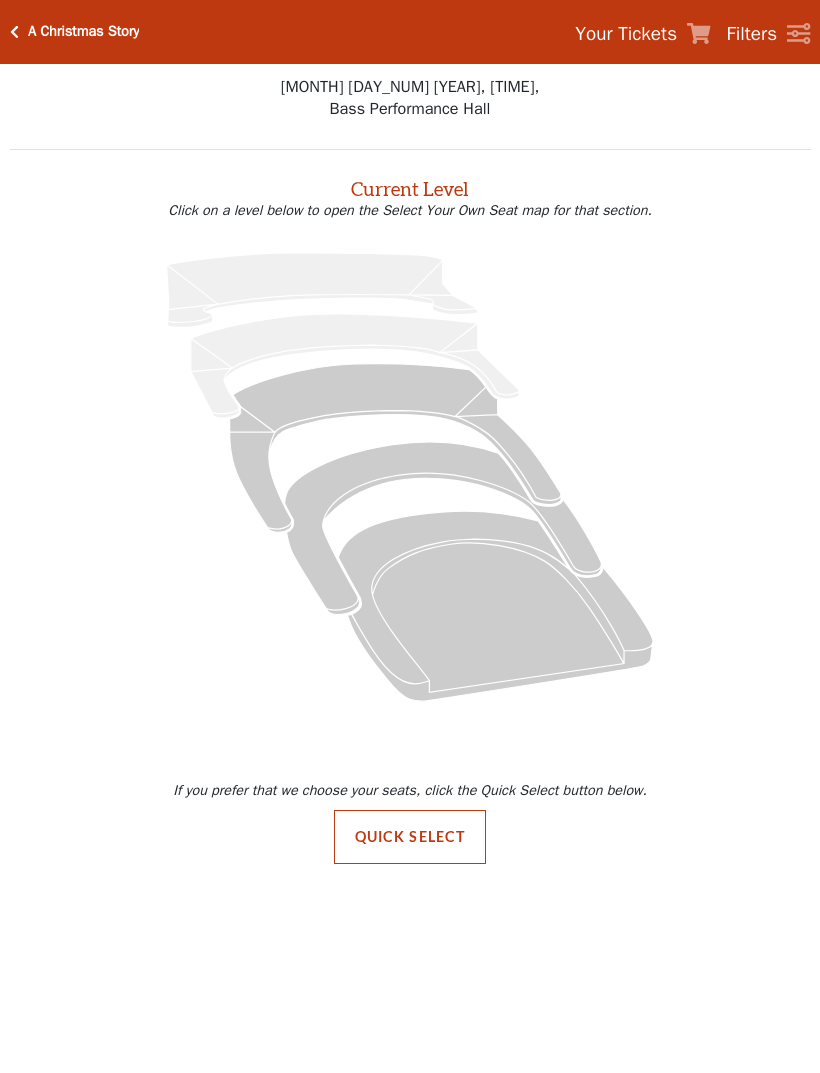 scroll, scrollTop: 0, scrollLeft: 0, axis: both 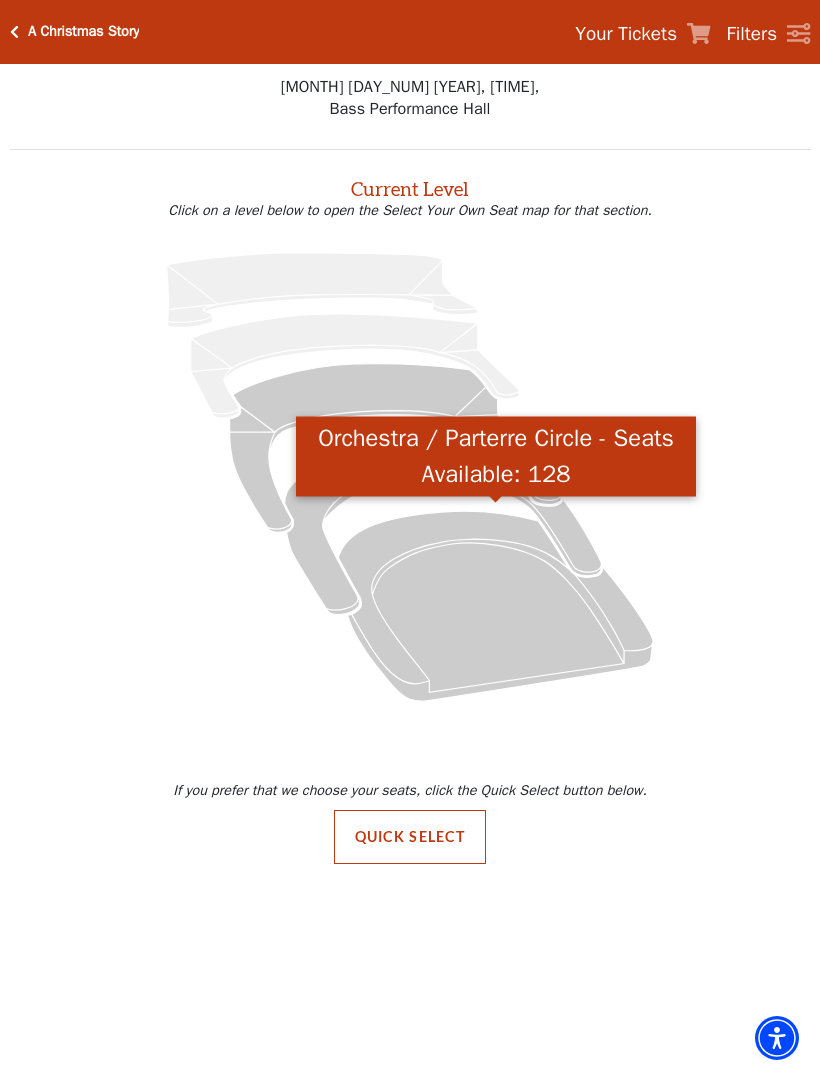 click 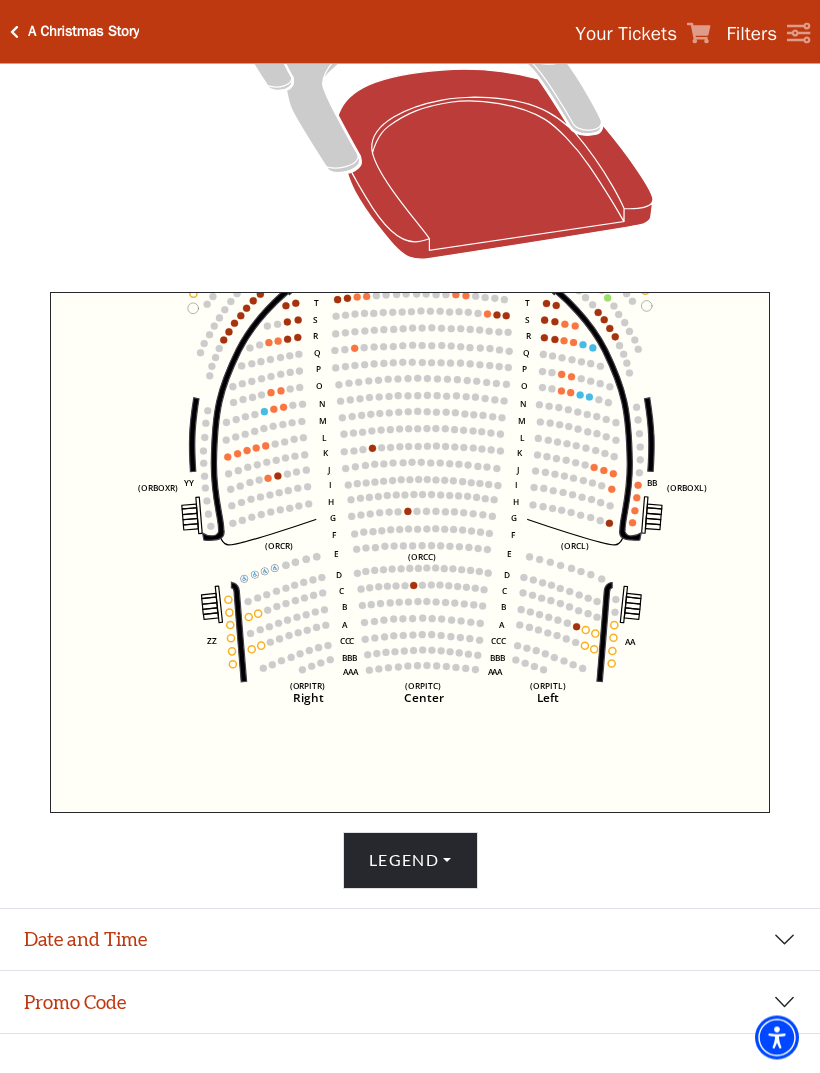 scroll, scrollTop: 475, scrollLeft: 0, axis: vertical 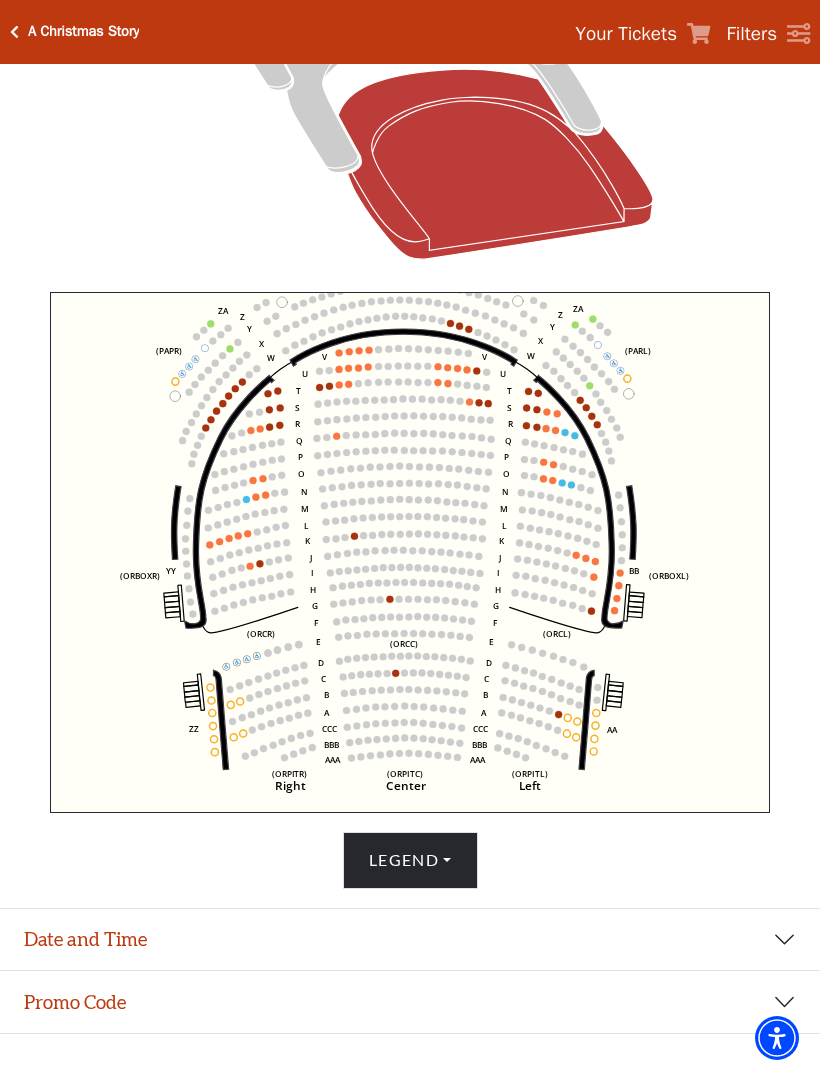 click on "Legend" at bounding box center (410, 860) 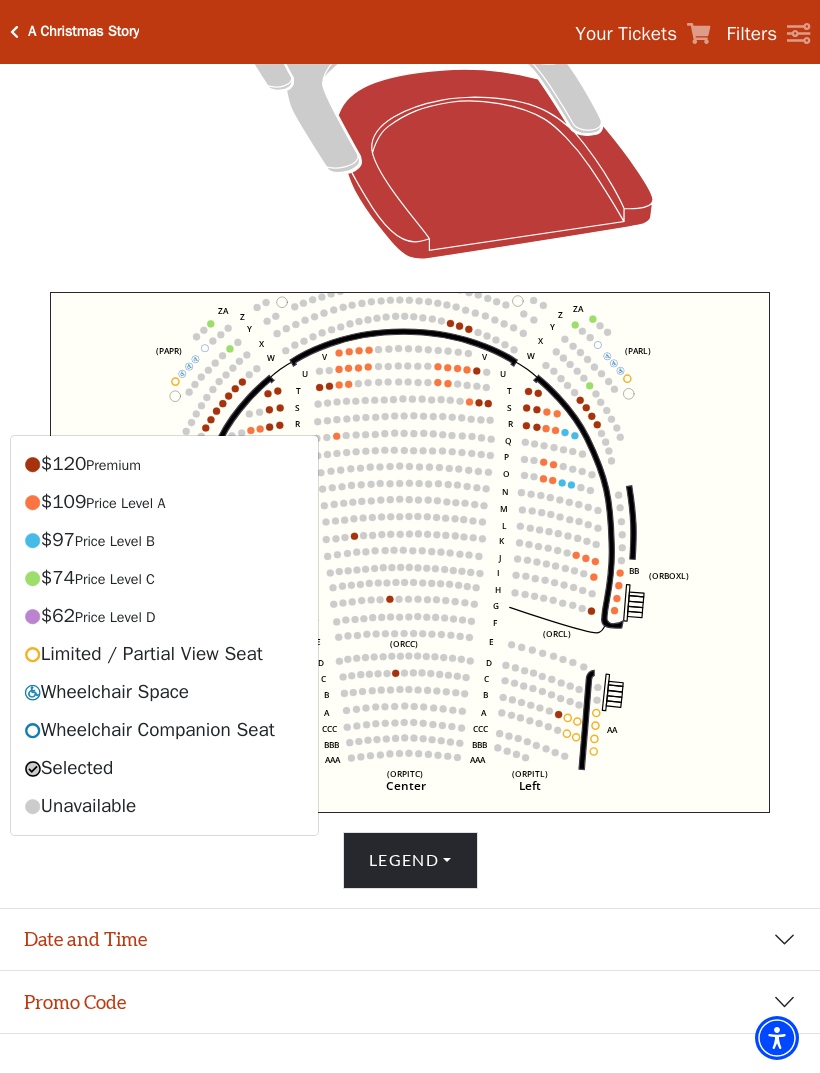 click on "Legend
$120  Premium  $109  Price Level A  $97  Price Level B  $74  Price Level C  $62  Price Level D    Limited / Partial View Seat
Wheelchair Space
Wheelchair Companion Seat
Selected
Unavailable" at bounding box center (410, 860) 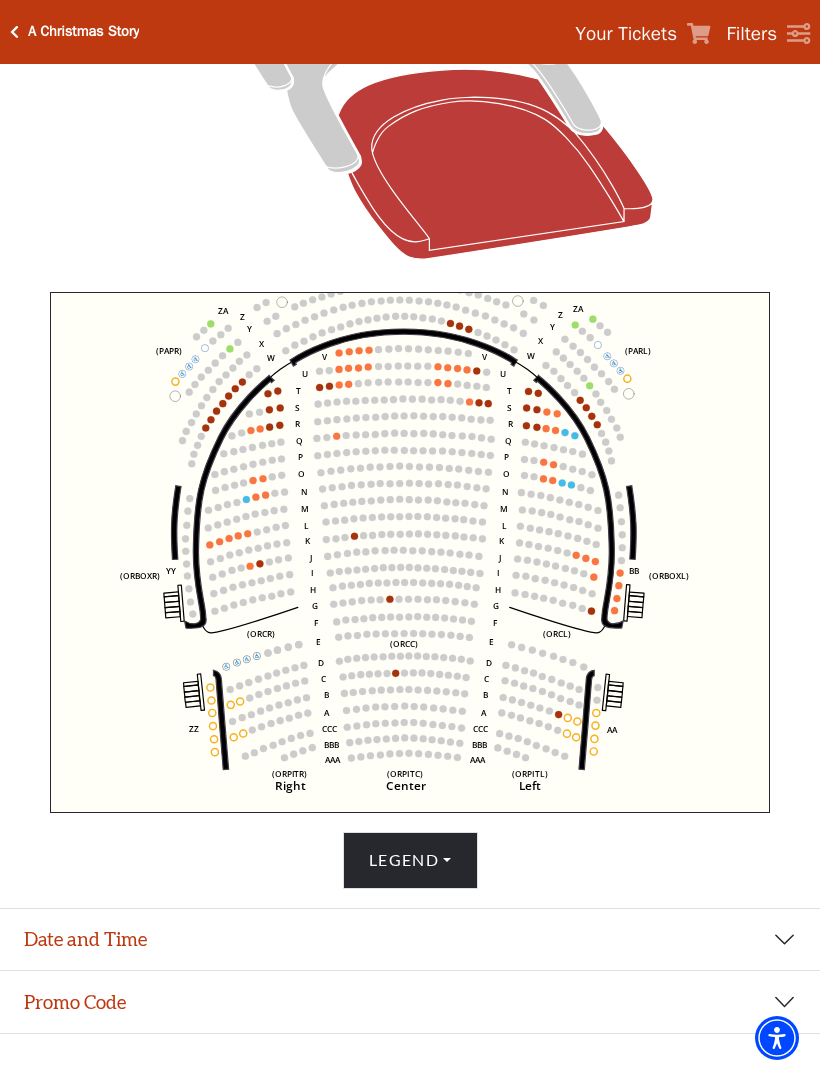 click on "Legend" at bounding box center [410, 860] 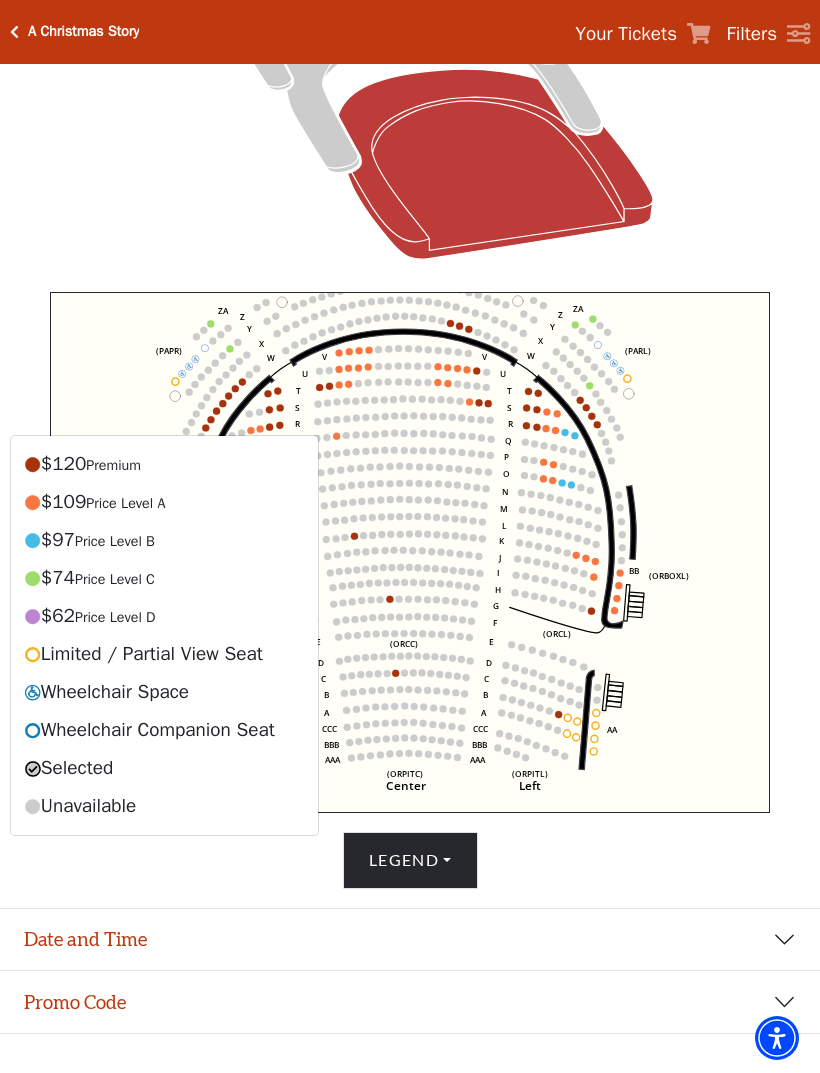 click on "Legend
$120  Premium  $109  Price Level A  $97  Price Level B  $74  Price Level C  $62  Price Level D    Limited / Partial View Seat
Wheelchair Space
Wheelchair Companion Seat
Selected
Unavailable" at bounding box center (410, 860) 